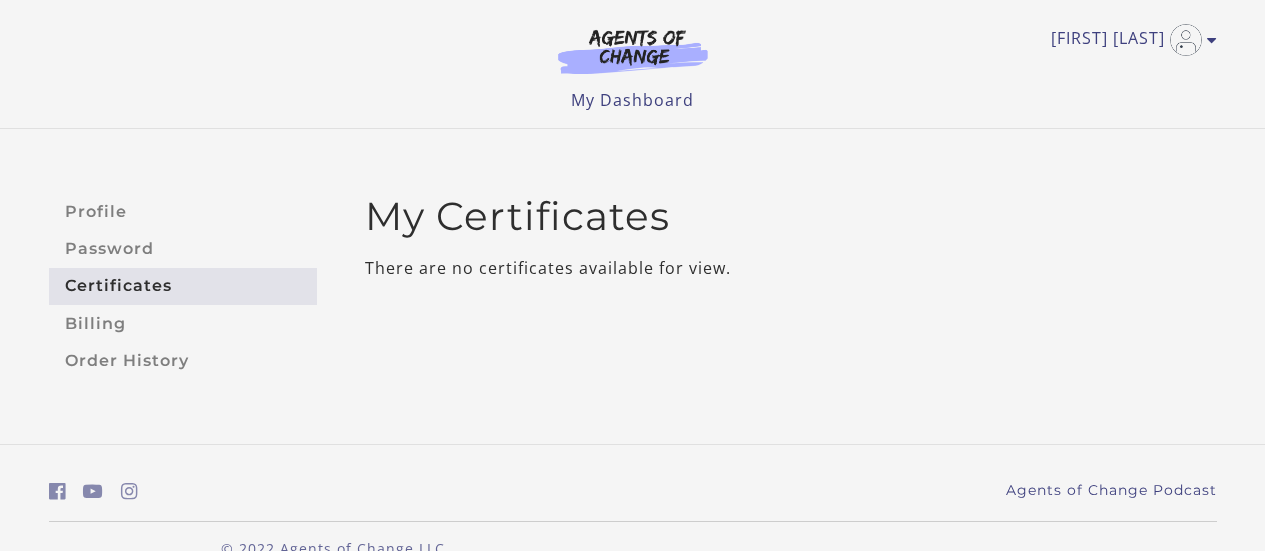 scroll, scrollTop: 0, scrollLeft: 0, axis: both 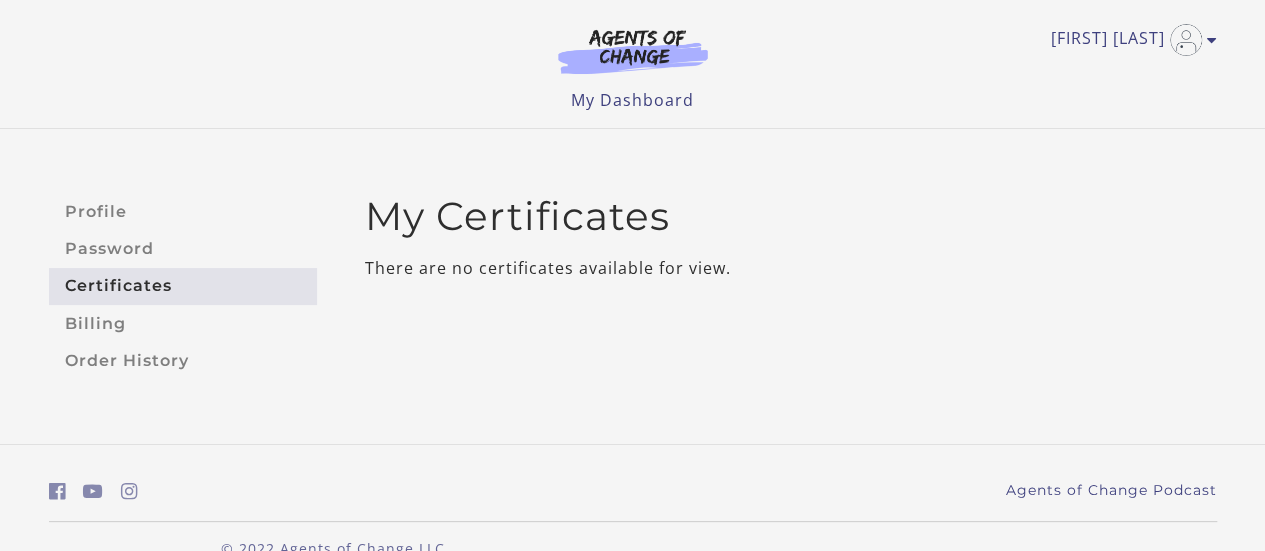 click on "Certificates" at bounding box center (183, 286) 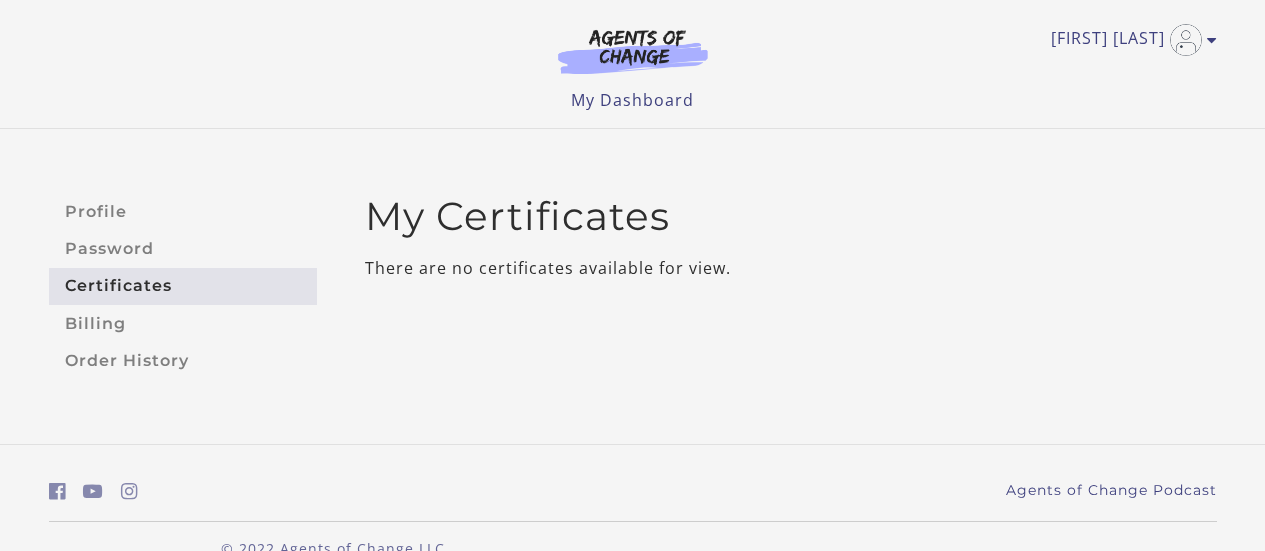 scroll, scrollTop: 0, scrollLeft: 0, axis: both 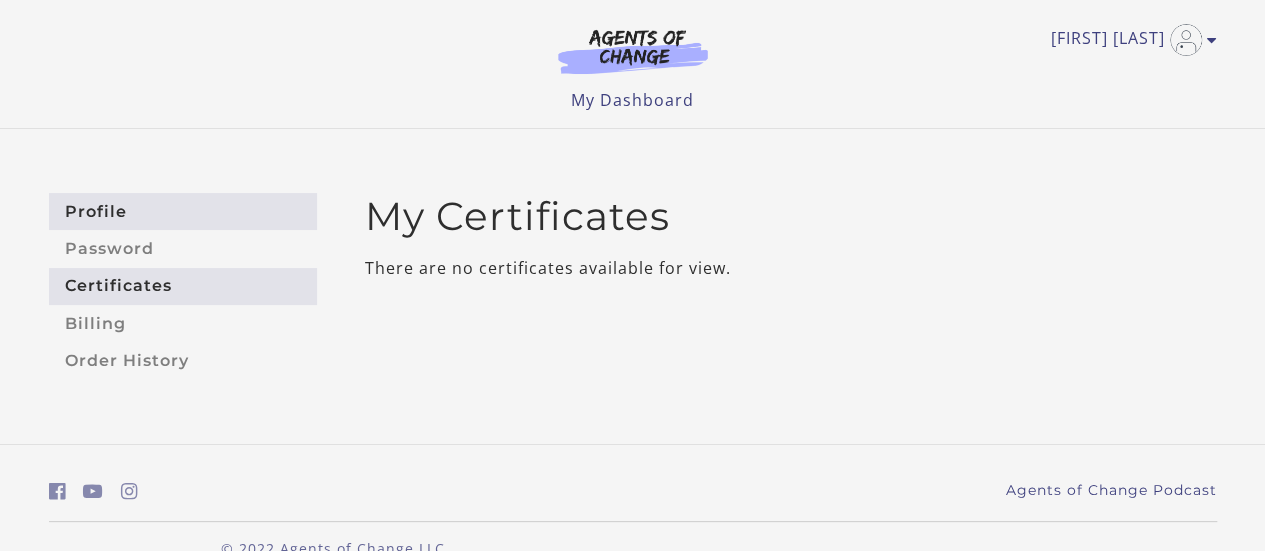 click on "Profile" at bounding box center (183, 211) 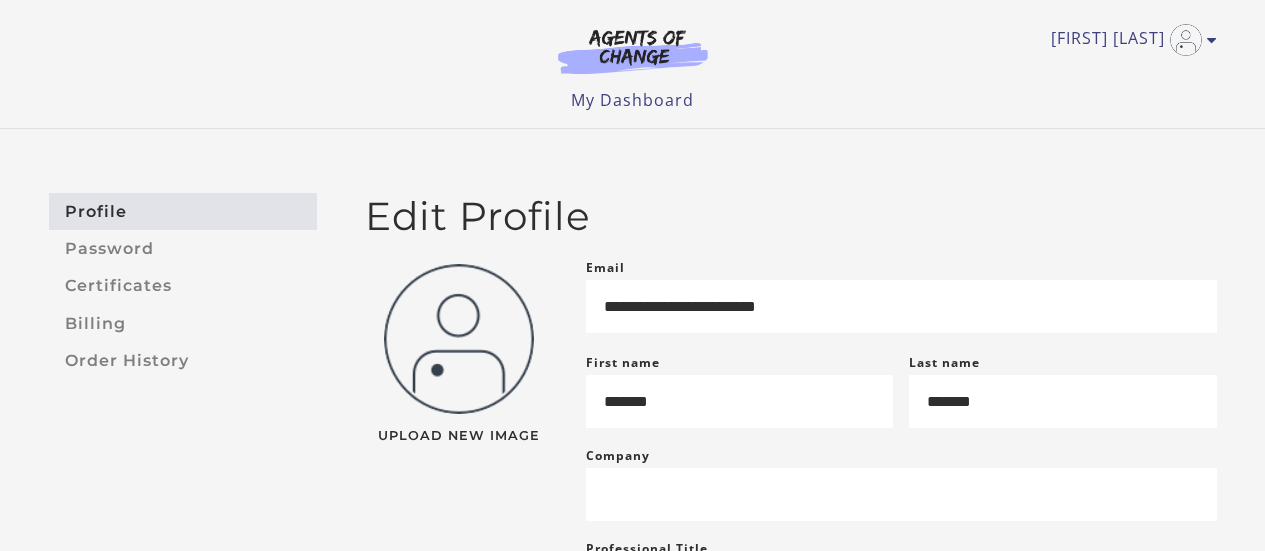 scroll, scrollTop: 0, scrollLeft: 0, axis: both 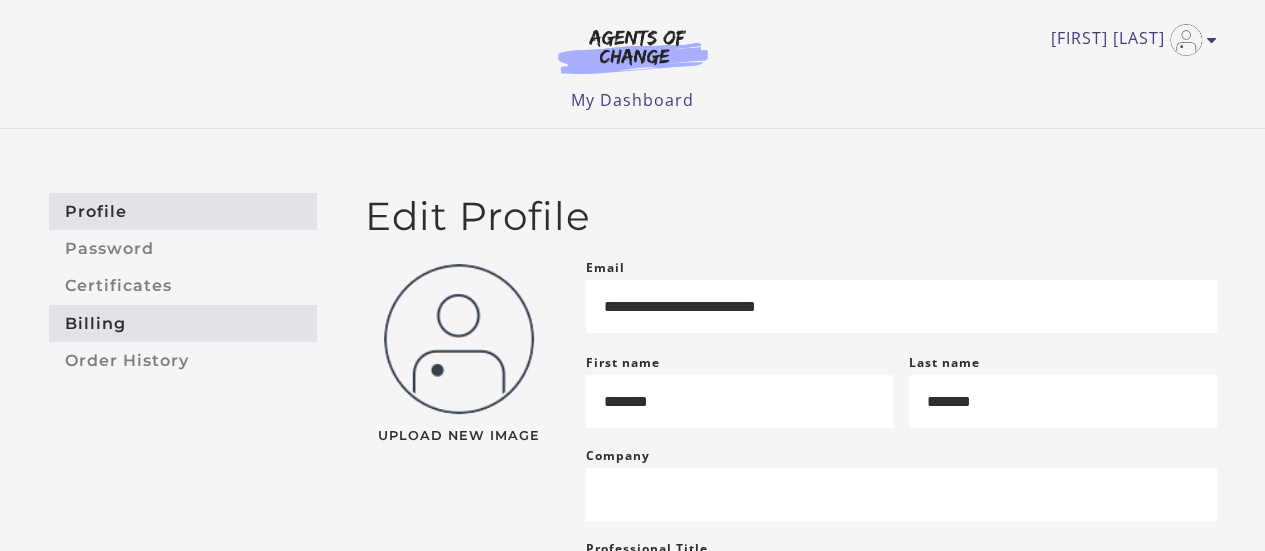 click on "Billing" at bounding box center (183, 323) 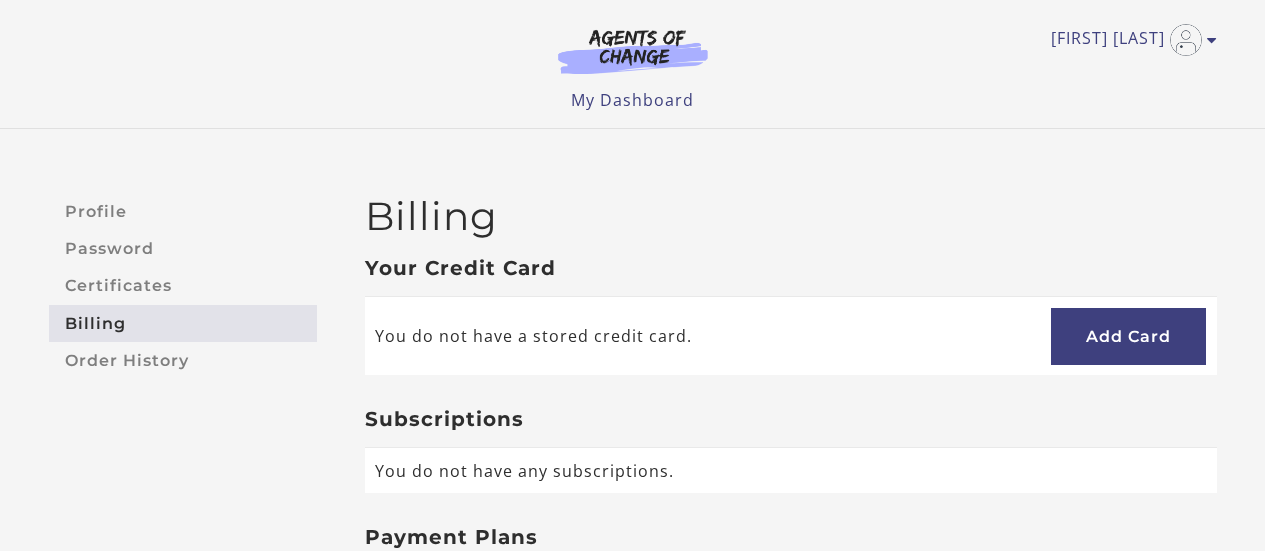 scroll, scrollTop: 0, scrollLeft: 0, axis: both 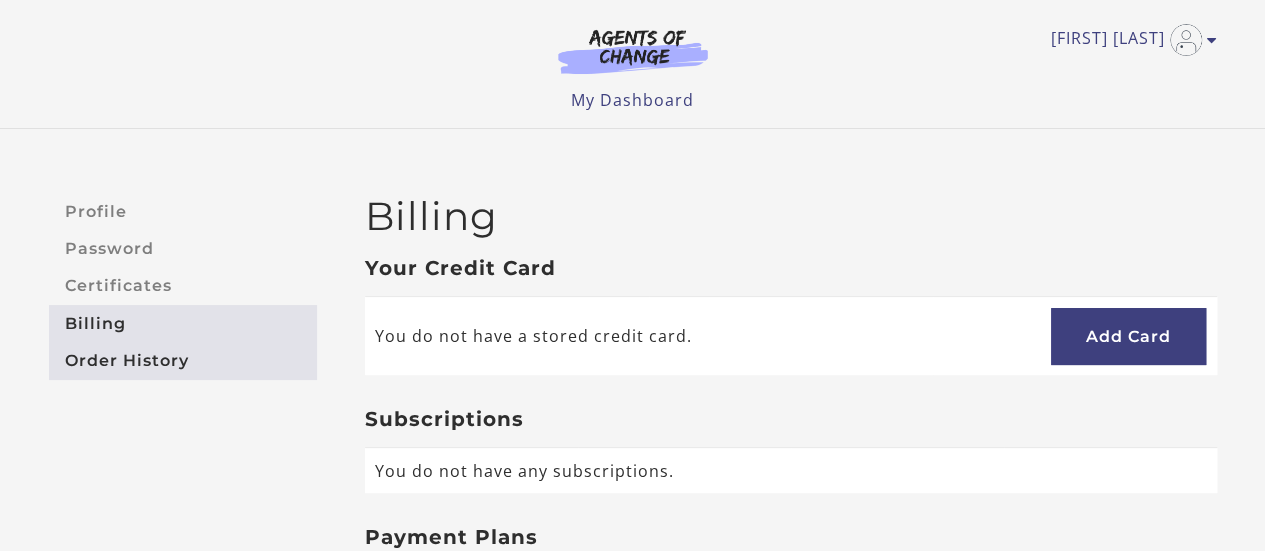 click on "Order History" at bounding box center (183, 360) 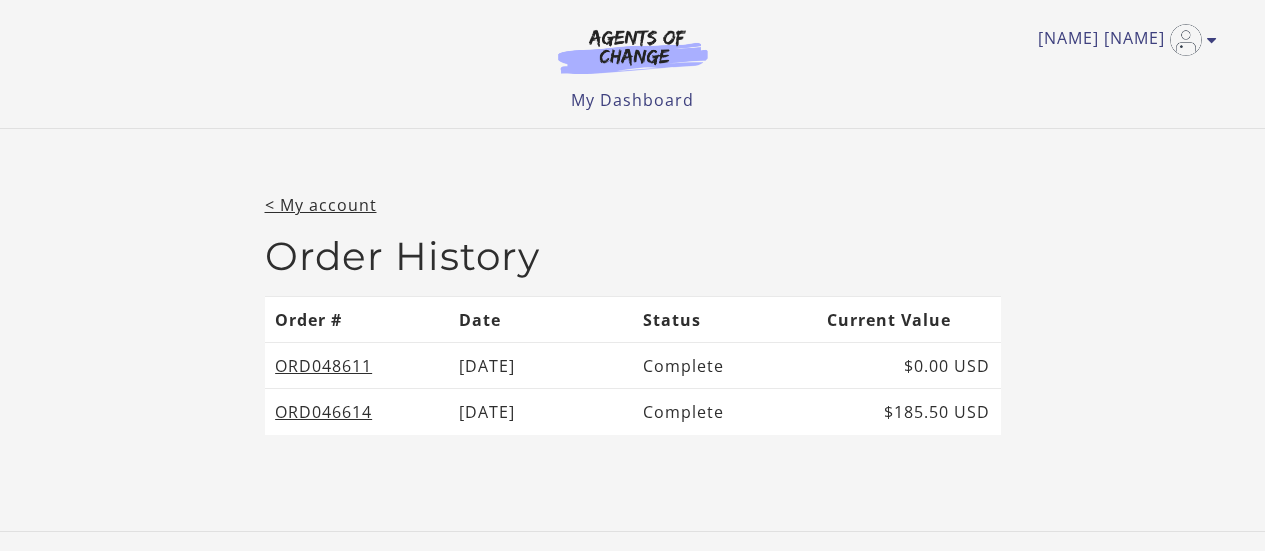 scroll, scrollTop: 0, scrollLeft: 0, axis: both 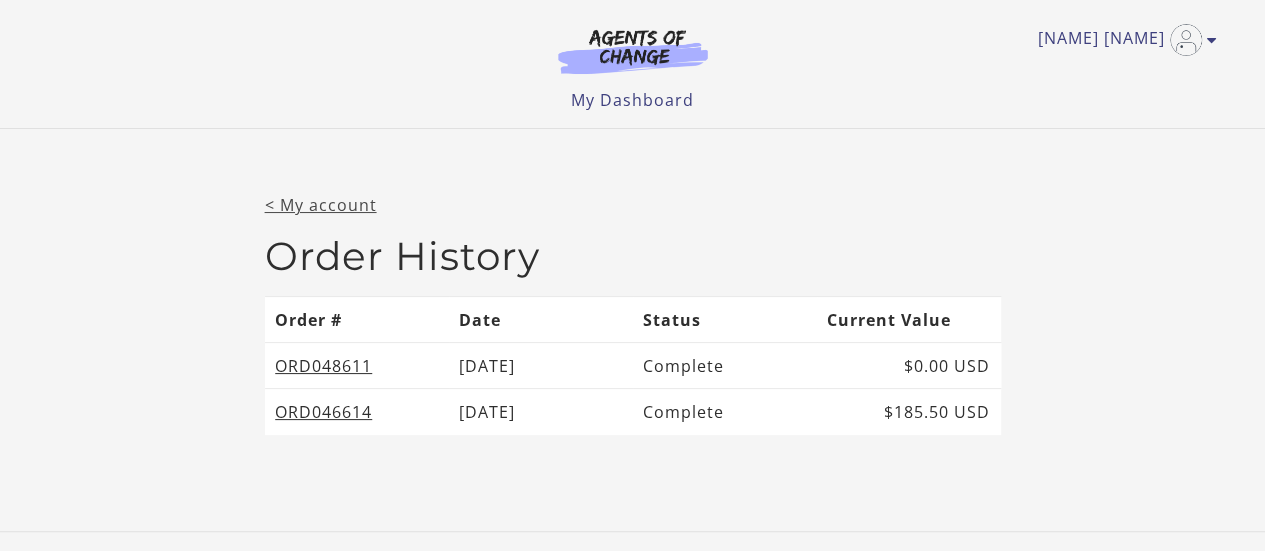 click on "< My account" at bounding box center [321, 205] 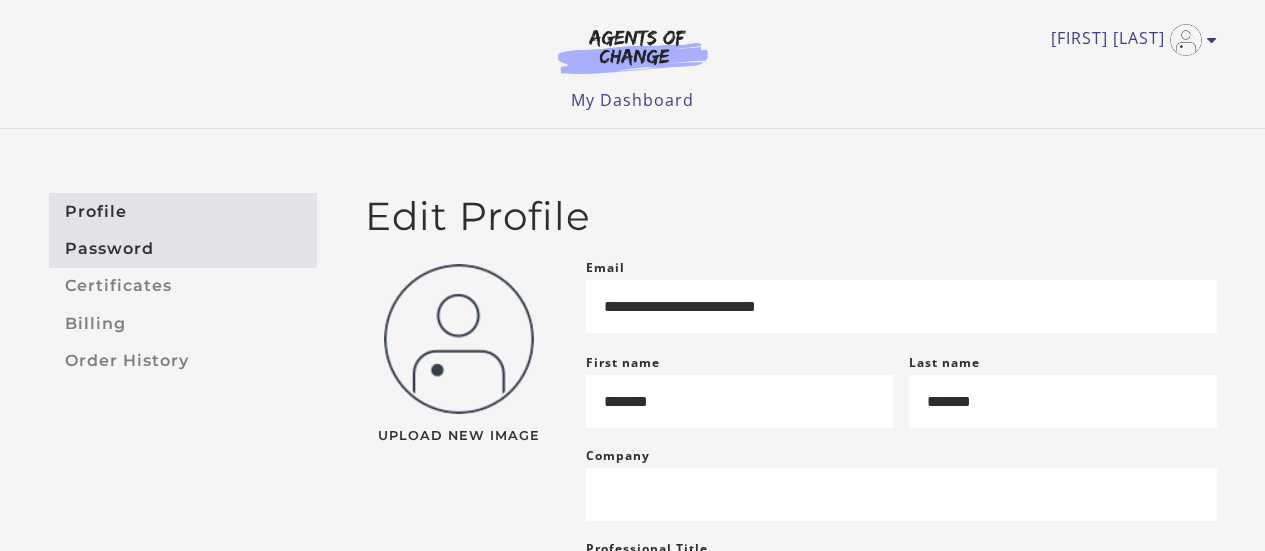 scroll, scrollTop: 0, scrollLeft: 0, axis: both 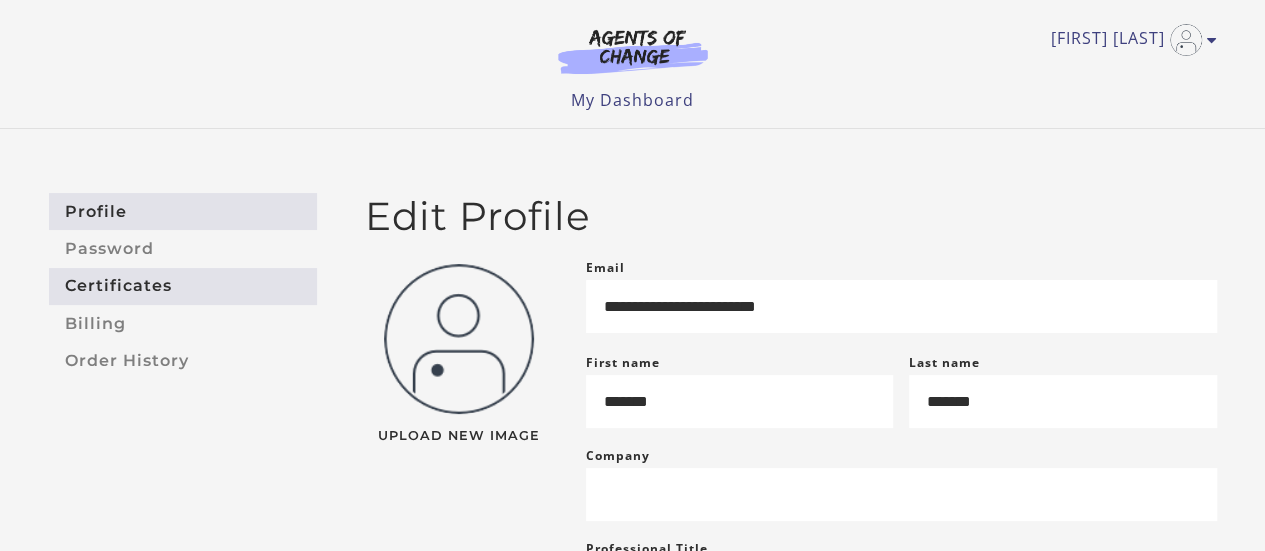 click on "Certificates" at bounding box center [183, 286] 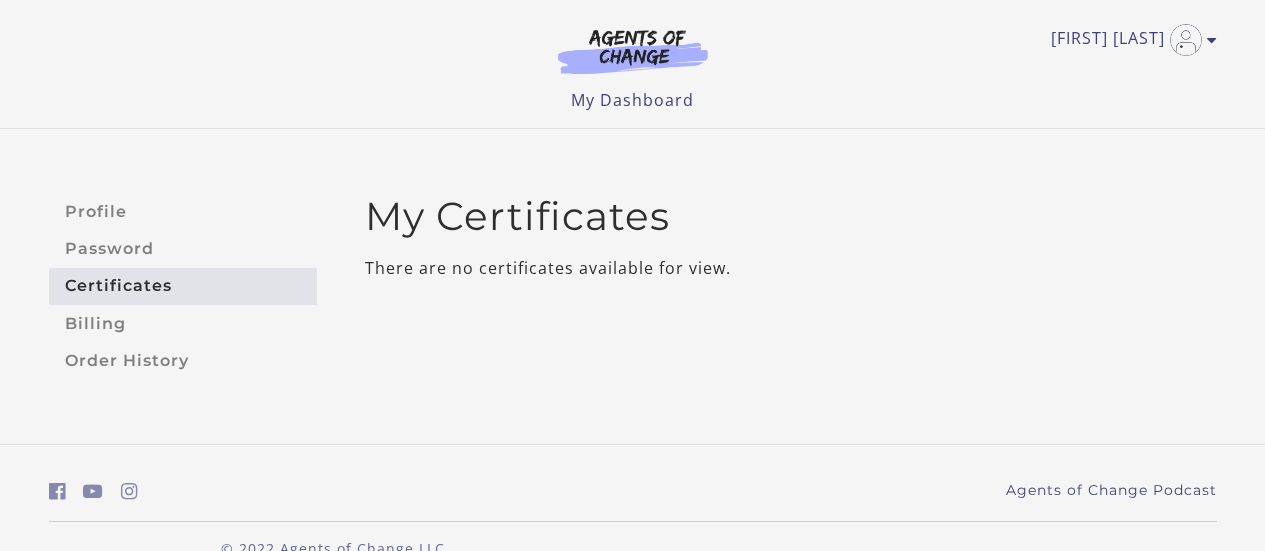 scroll, scrollTop: 0, scrollLeft: 0, axis: both 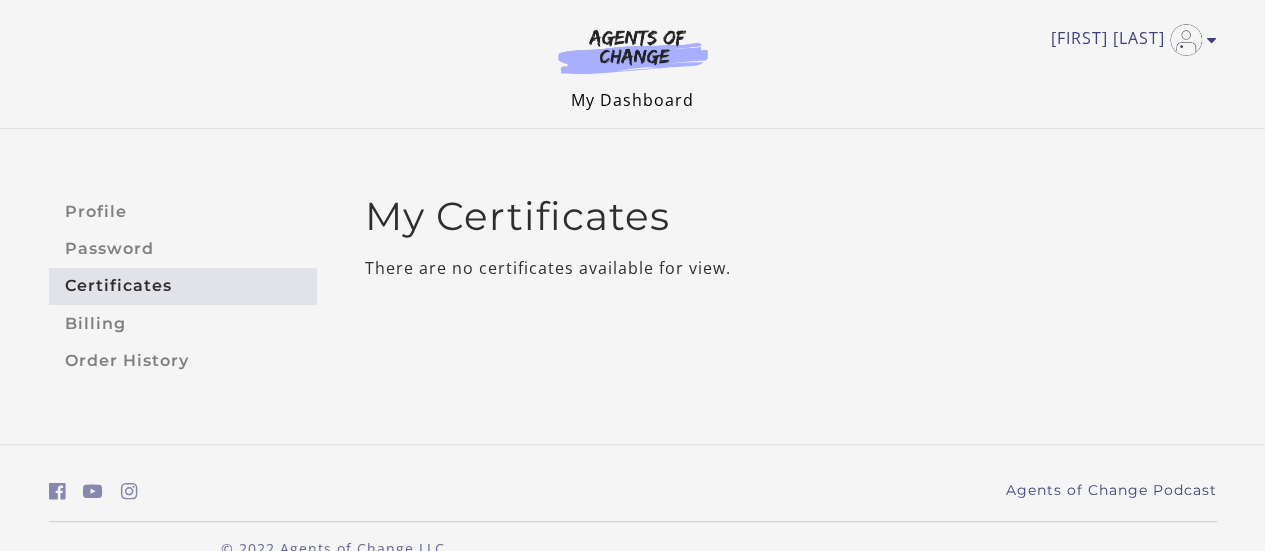 click on "My Dashboard" at bounding box center (632, 100) 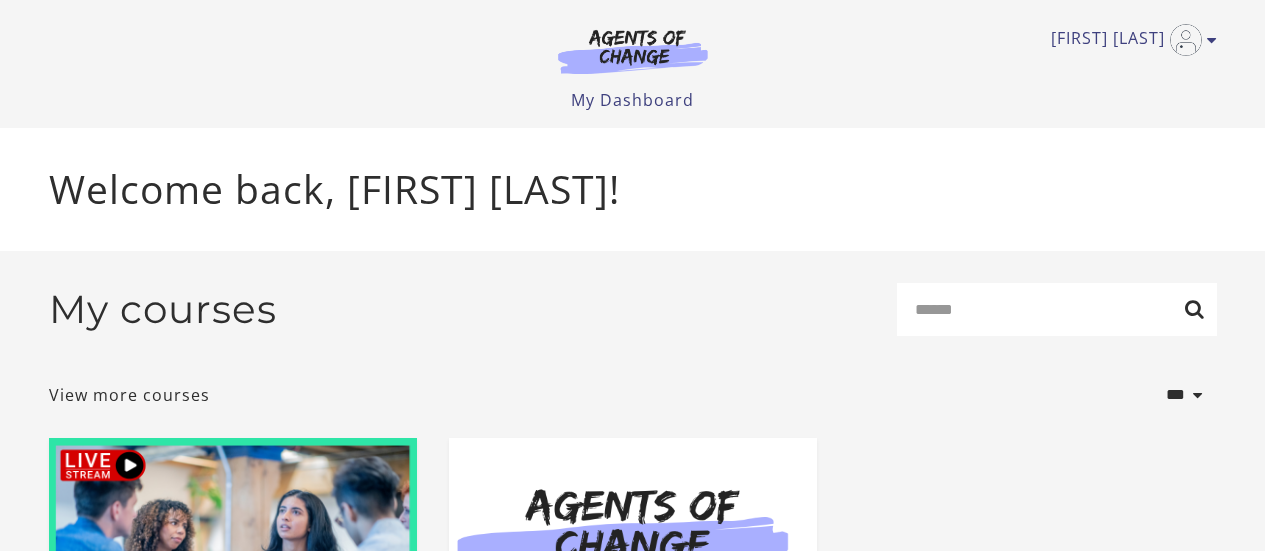 scroll, scrollTop: 0, scrollLeft: 0, axis: both 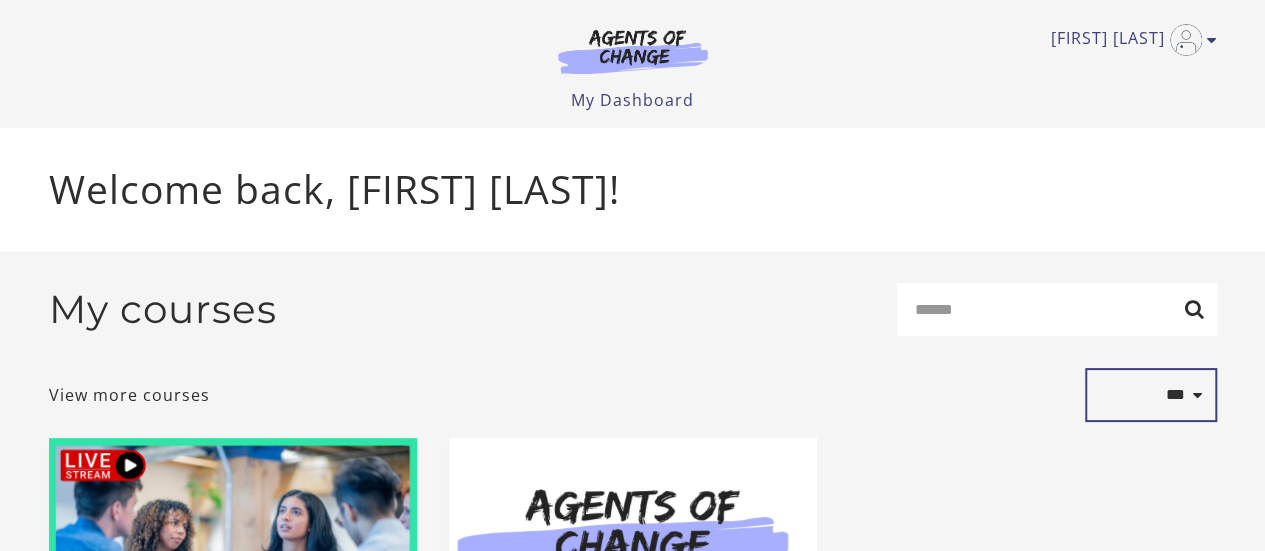 click on "**********" at bounding box center (1151, 395) 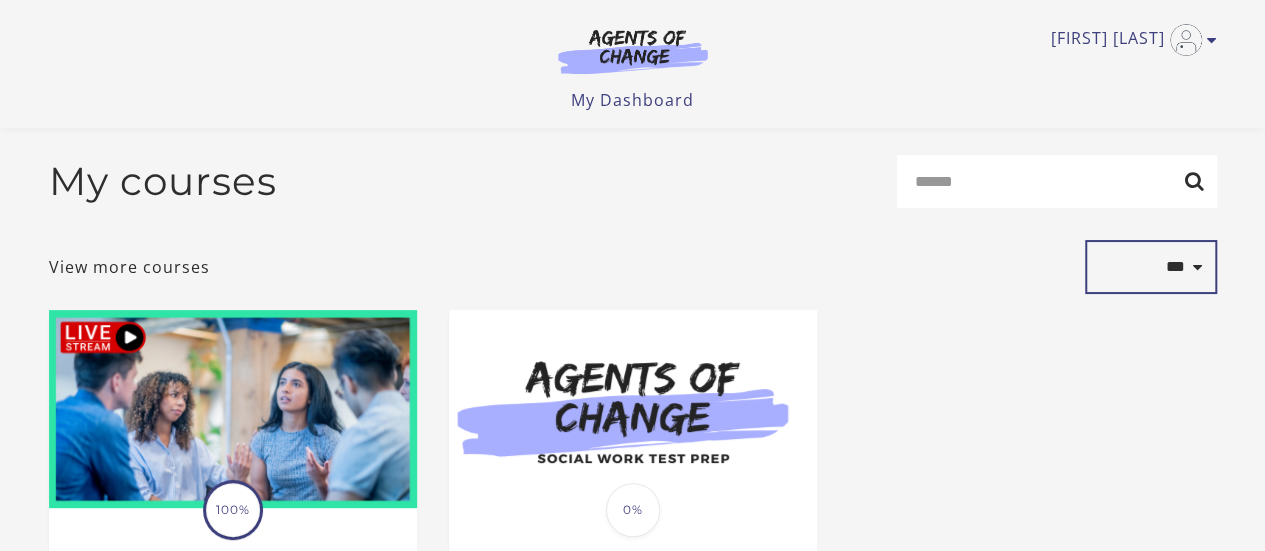 scroll, scrollTop: 100, scrollLeft: 0, axis: vertical 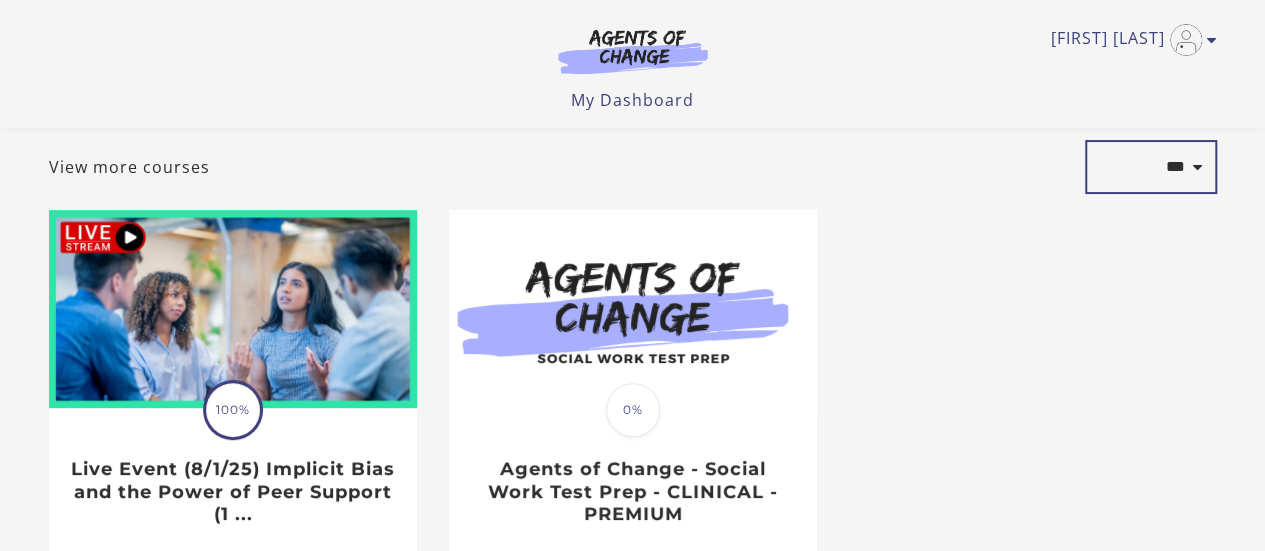 click on "**********" at bounding box center [1151, 167] 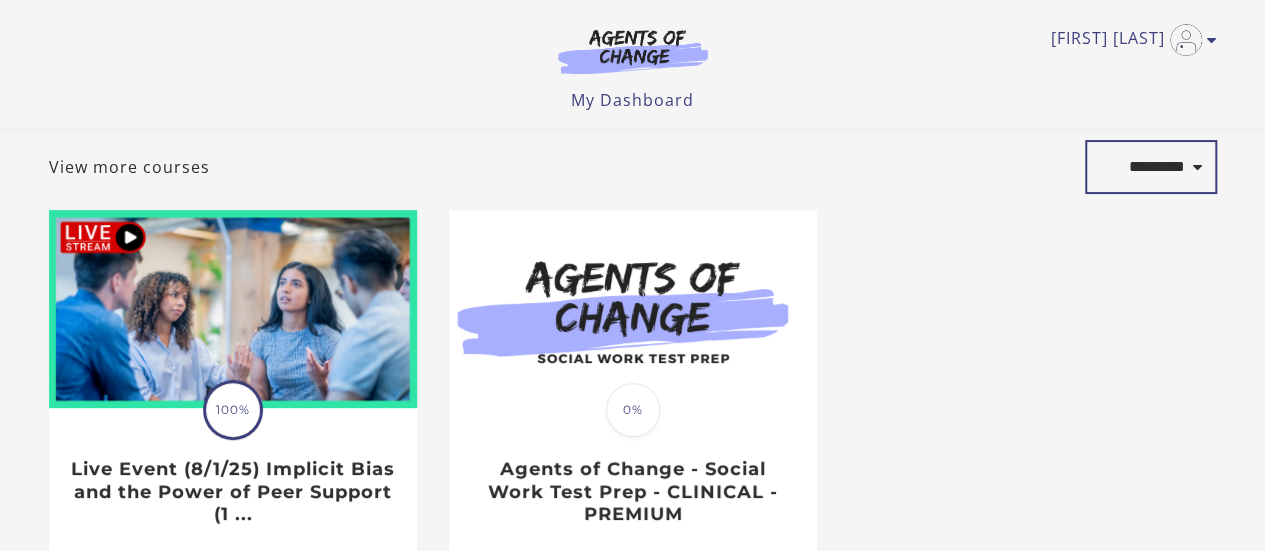 click on "**********" at bounding box center (1151, 167) 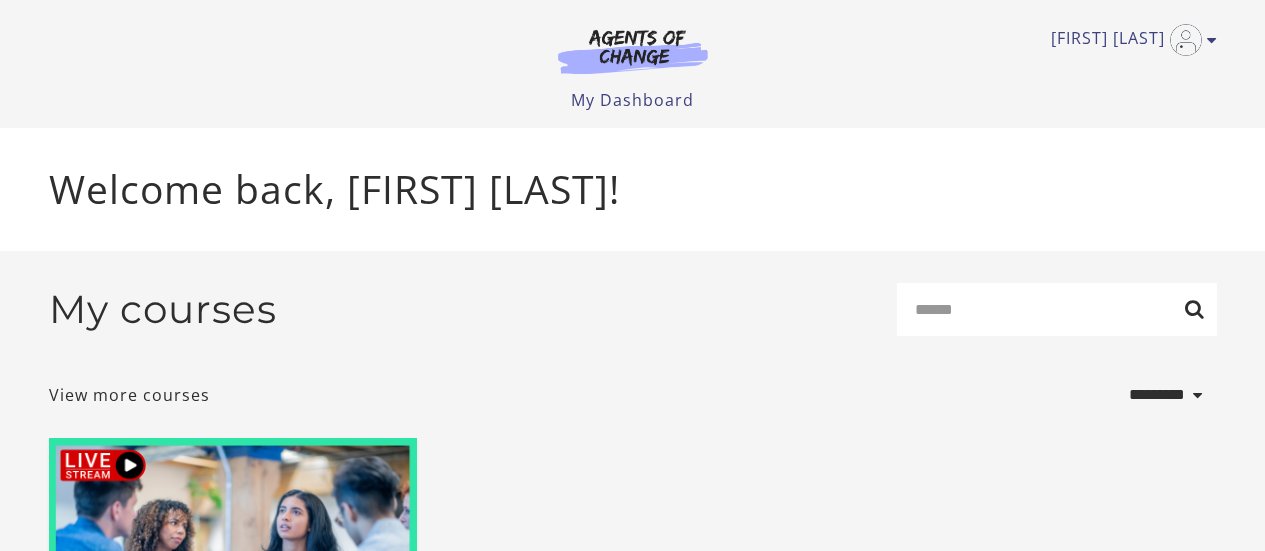 scroll, scrollTop: 0, scrollLeft: 0, axis: both 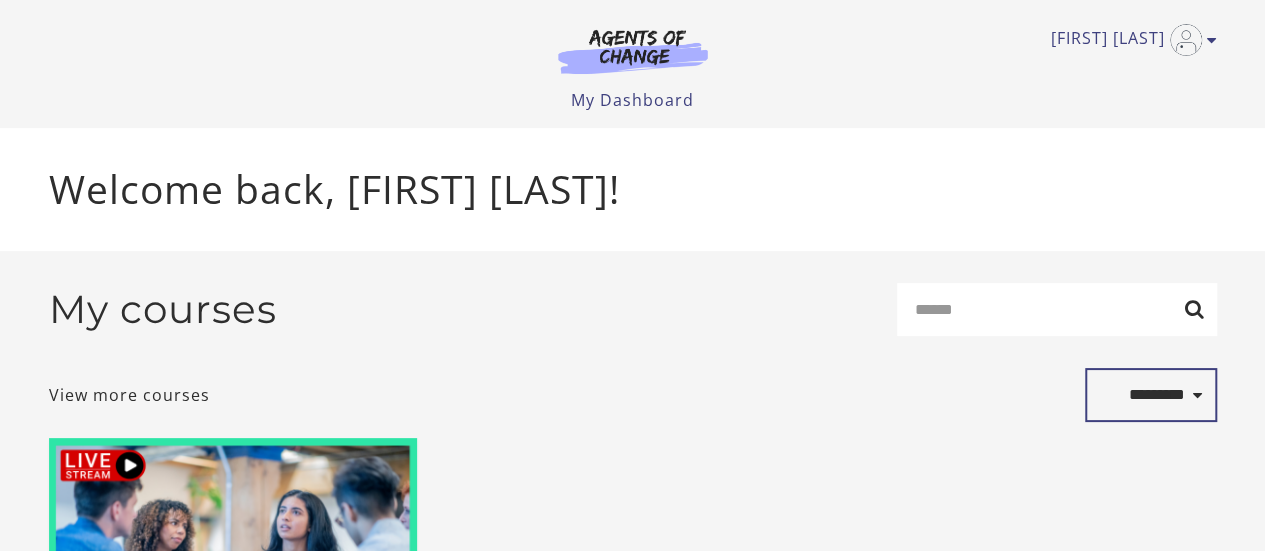 click on "**********" at bounding box center (1151, 395) 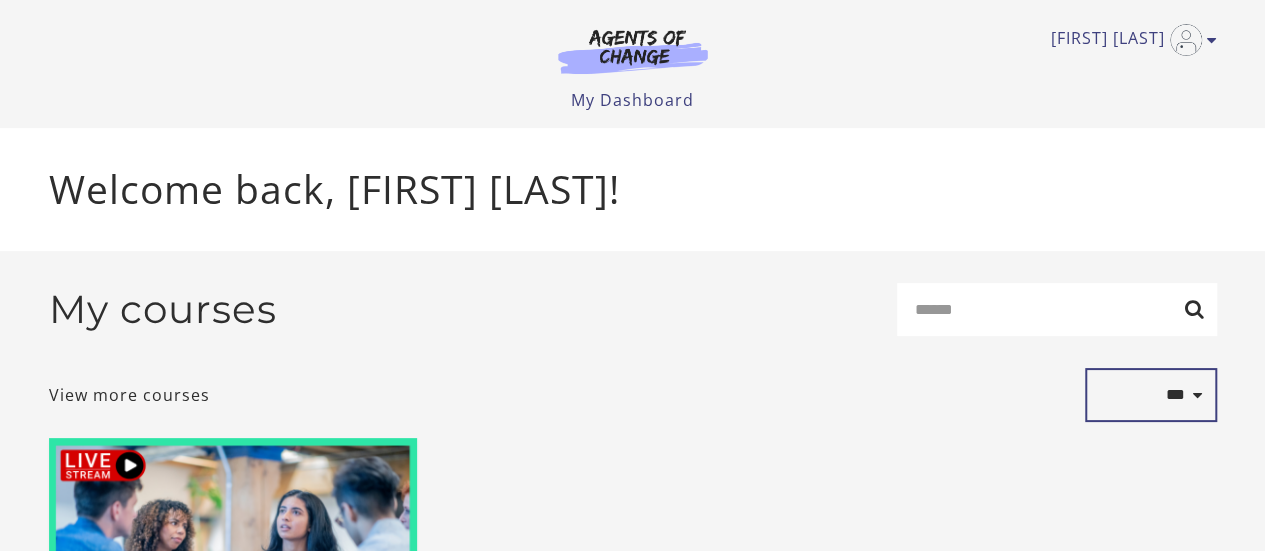 click on "**********" at bounding box center (1151, 395) 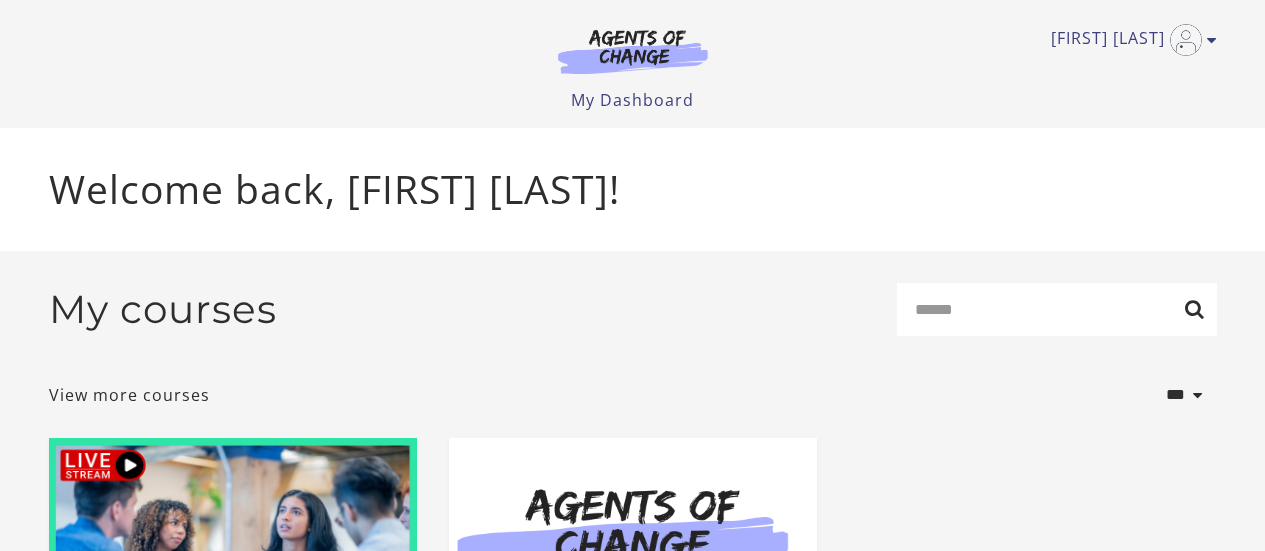 scroll, scrollTop: 0, scrollLeft: 0, axis: both 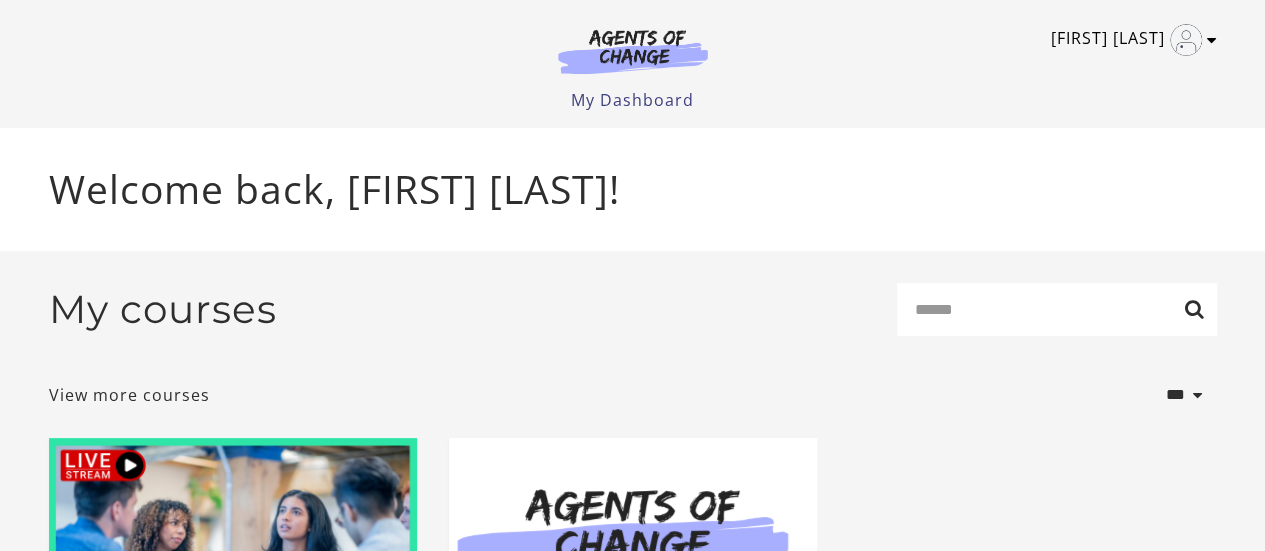 click at bounding box center (1212, 40) 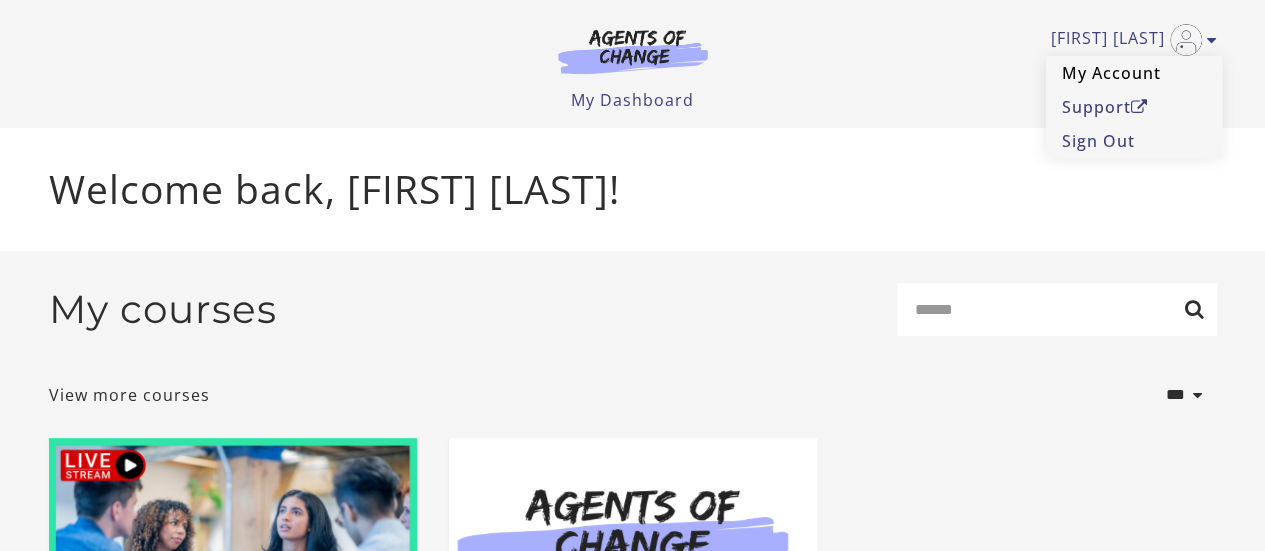 click on "My Account" at bounding box center [1134, 73] 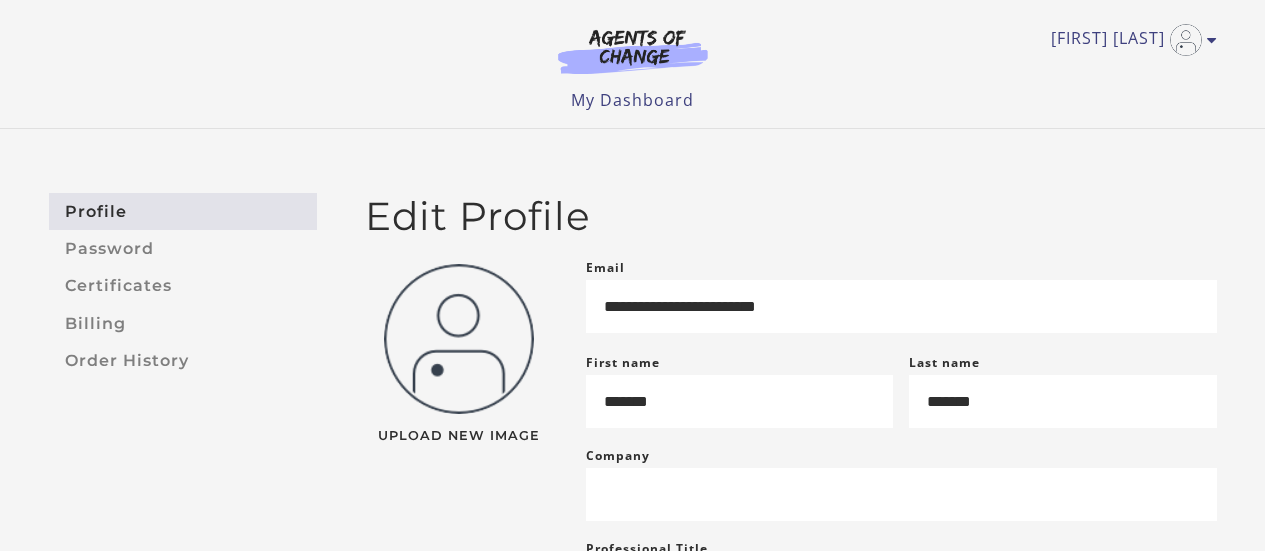 scroll, scrollTop: 0, scrollLeft: 0, axis: both 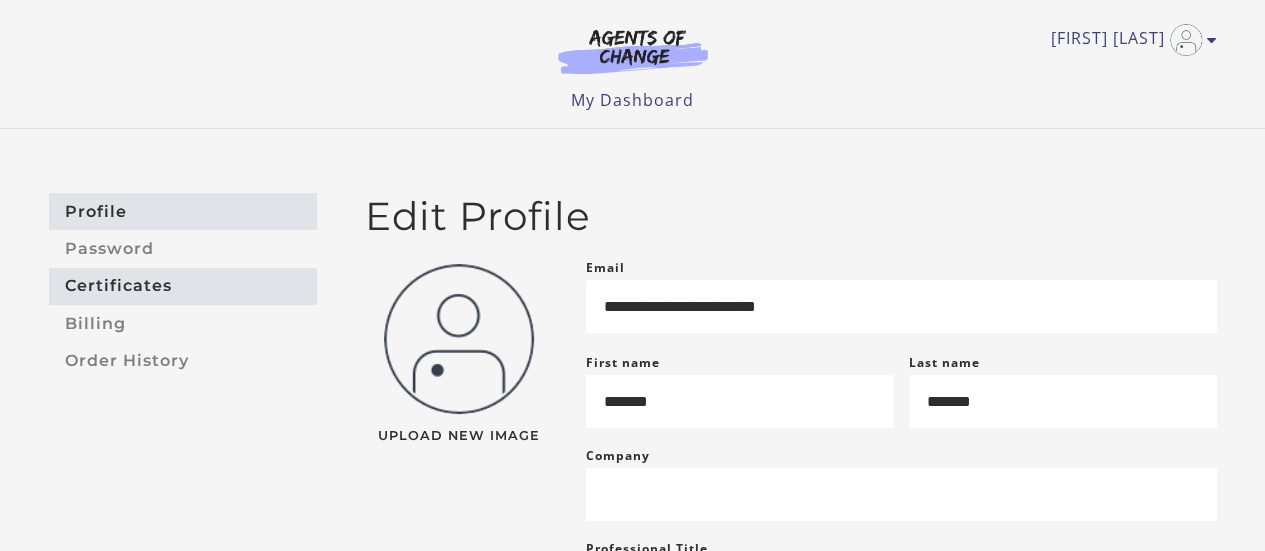 click on "Certificates" at bounding box center [183, 286] 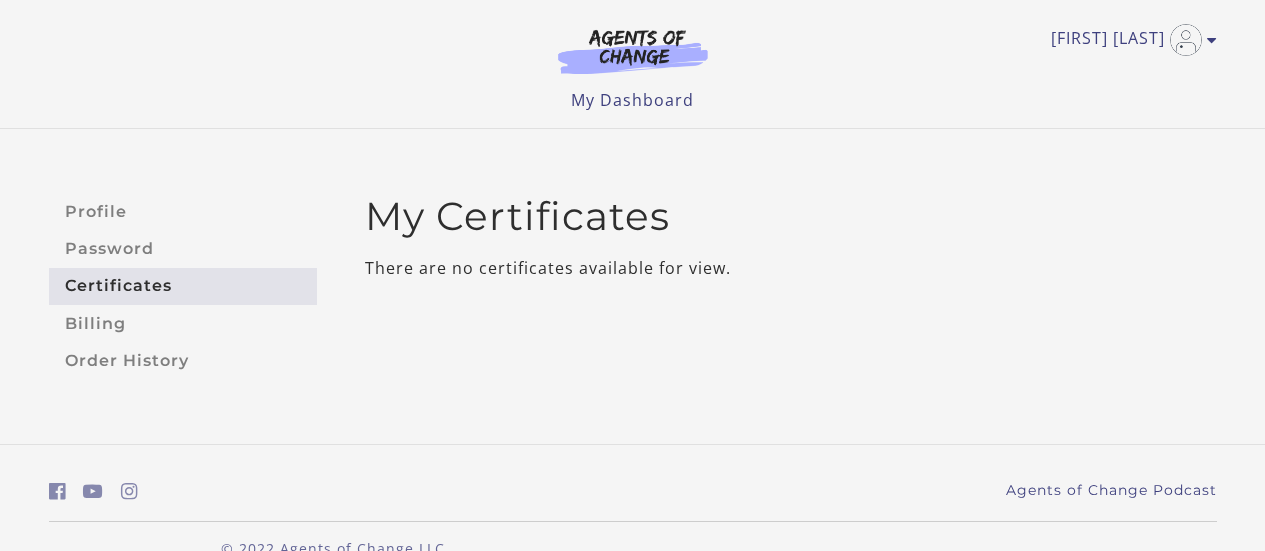 scroll, scrollTop: 0, scrollLeft: 0, axis: both 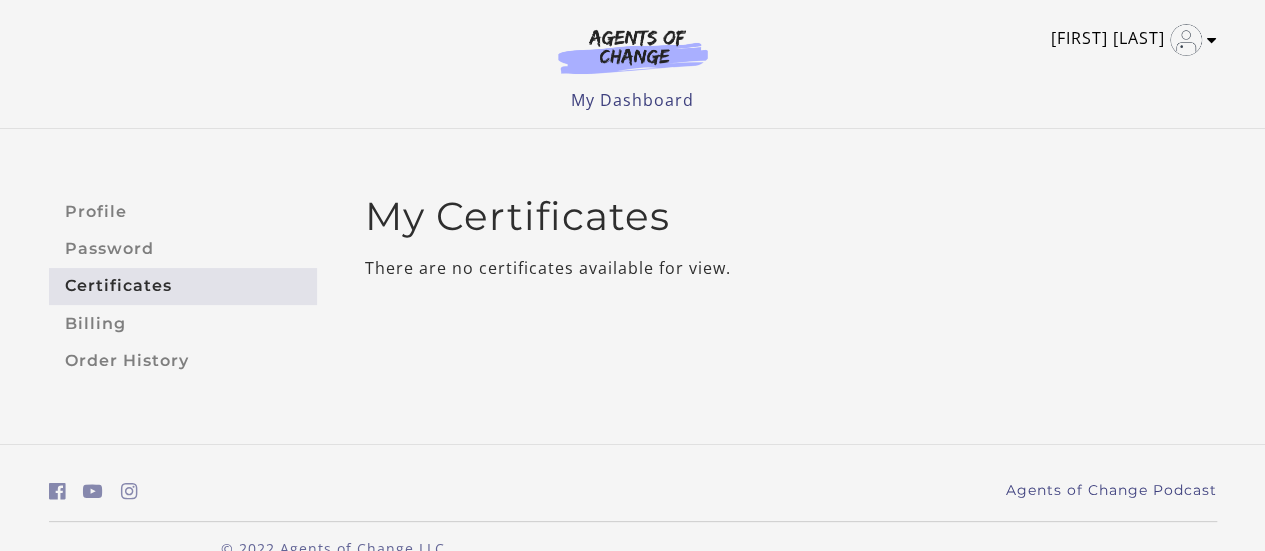 click at bounding box center (1212, 40) 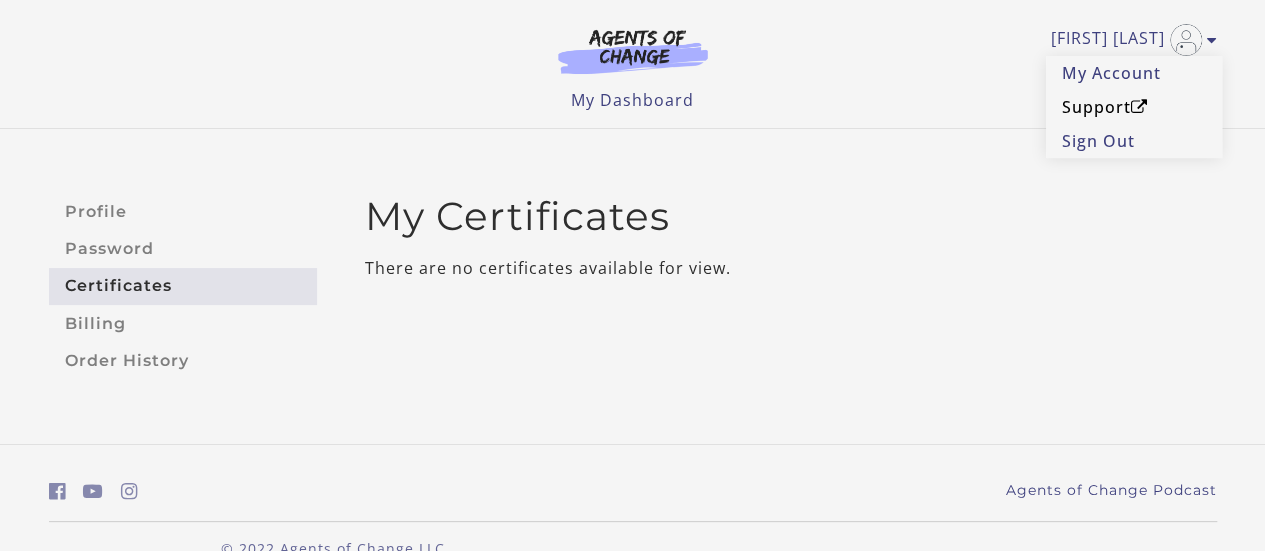 click on "Support" at bounding box center (1134, 107) 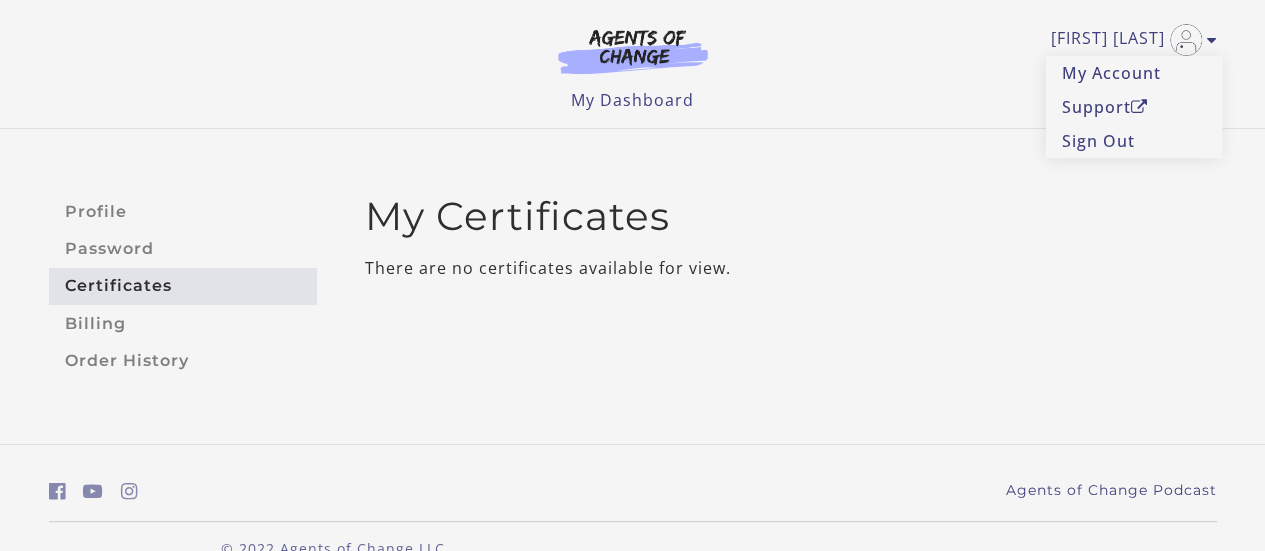 click on "There are no certificates available for view." at bounding box center [791, 268] 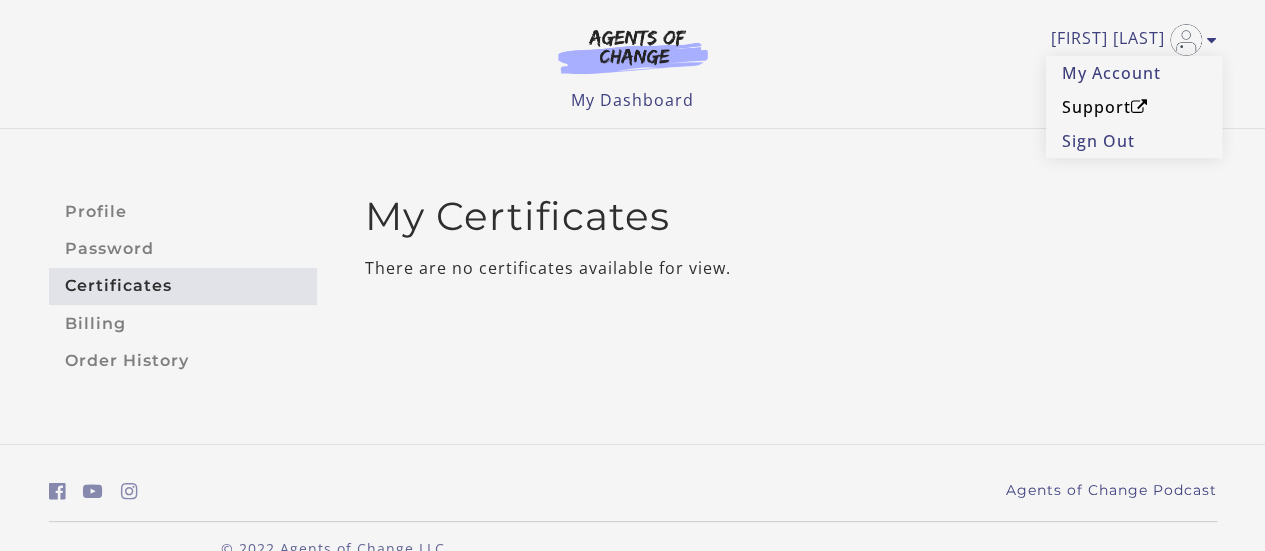 click on "Support" at bounding box center [1134, 107] 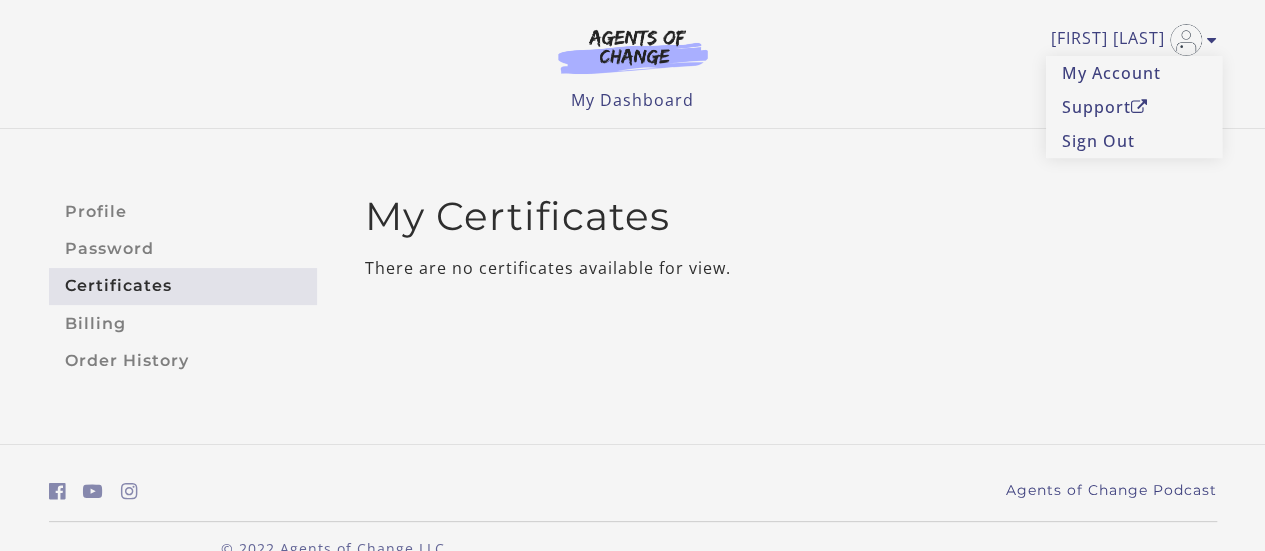 click on "My Certificates
There are no certificates available for view." at bounding box center [783, 286] 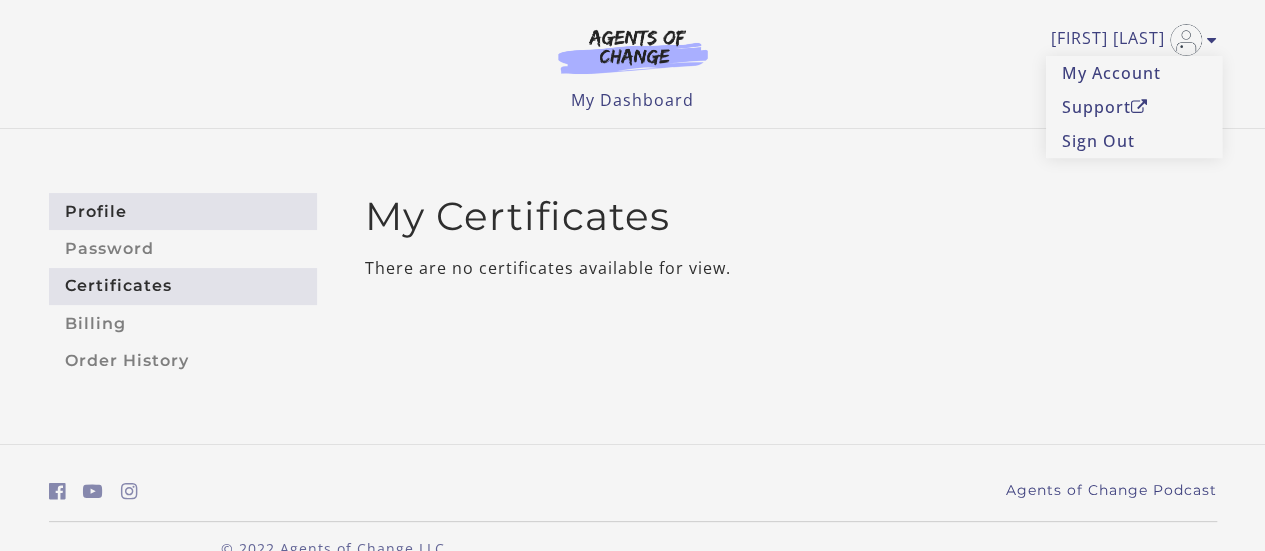 click on "Profile" at bounding box center [183, 211] 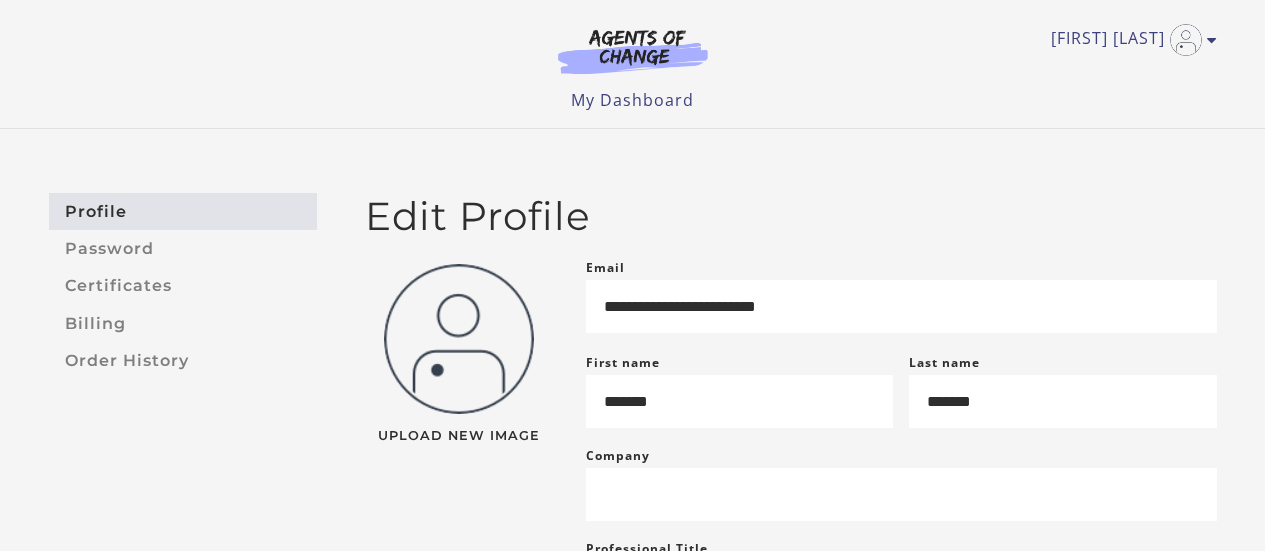 scroll, scrollTop: 0, scrollLeft: 0, axis: both 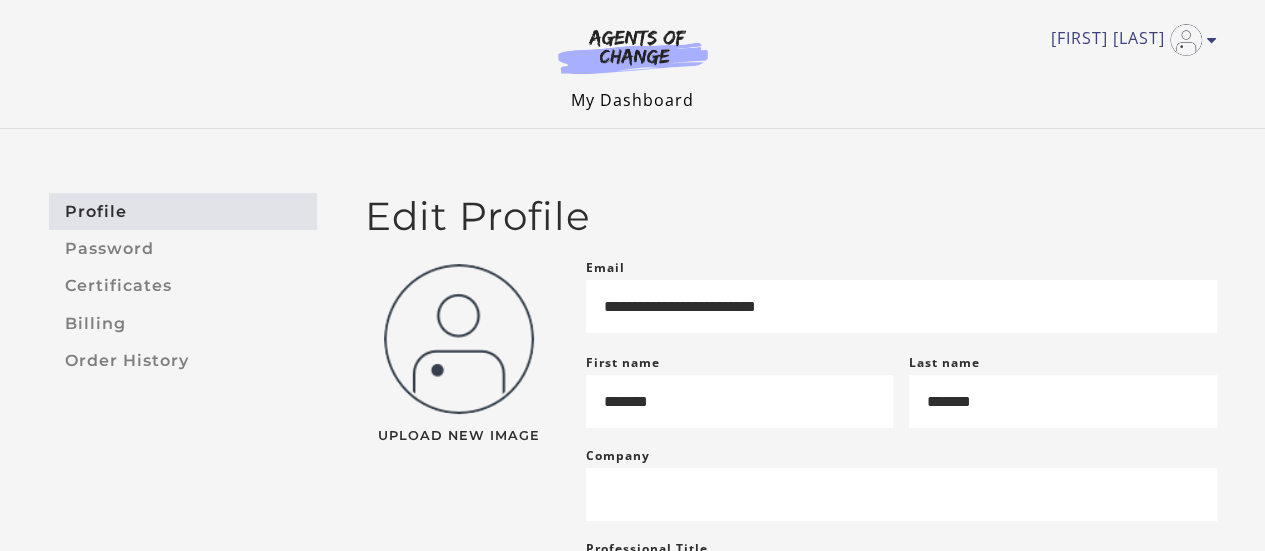 click on "My Dashboard" at bounding box center (632, 100) 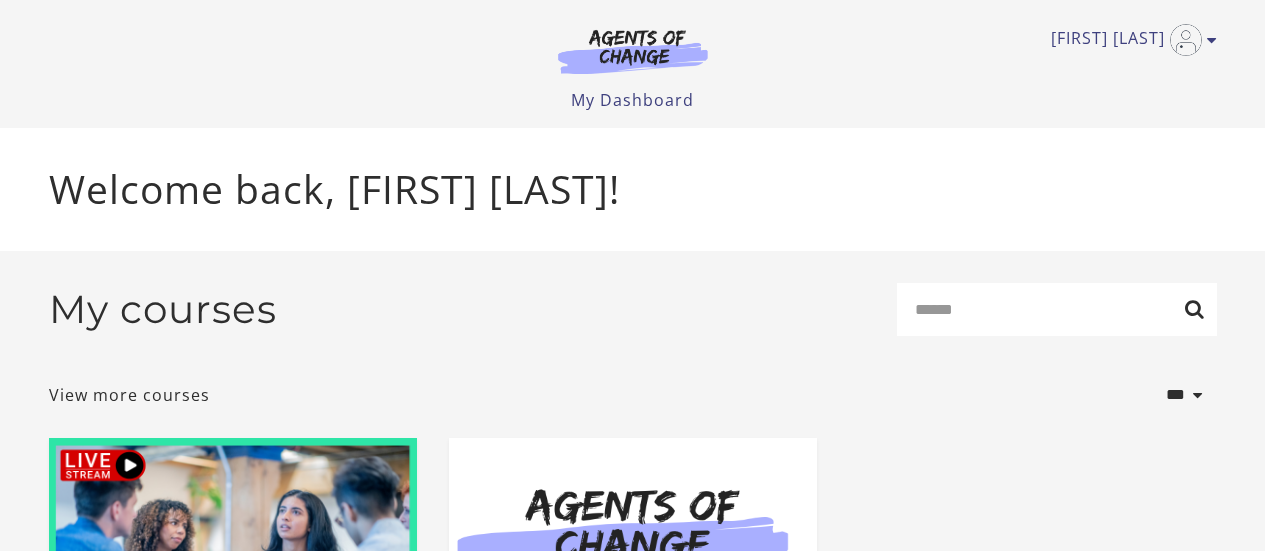 scroll, scrollTop: 0, scrollLeft: 0, axis: both 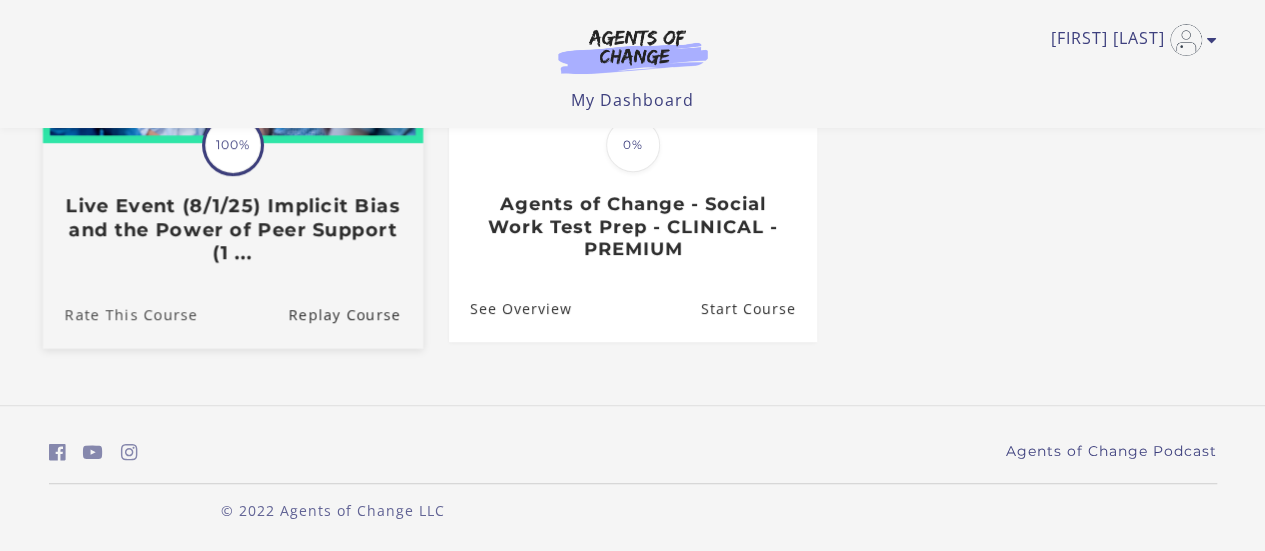 click on "Rate This Course" at bounding box center [119, 313] 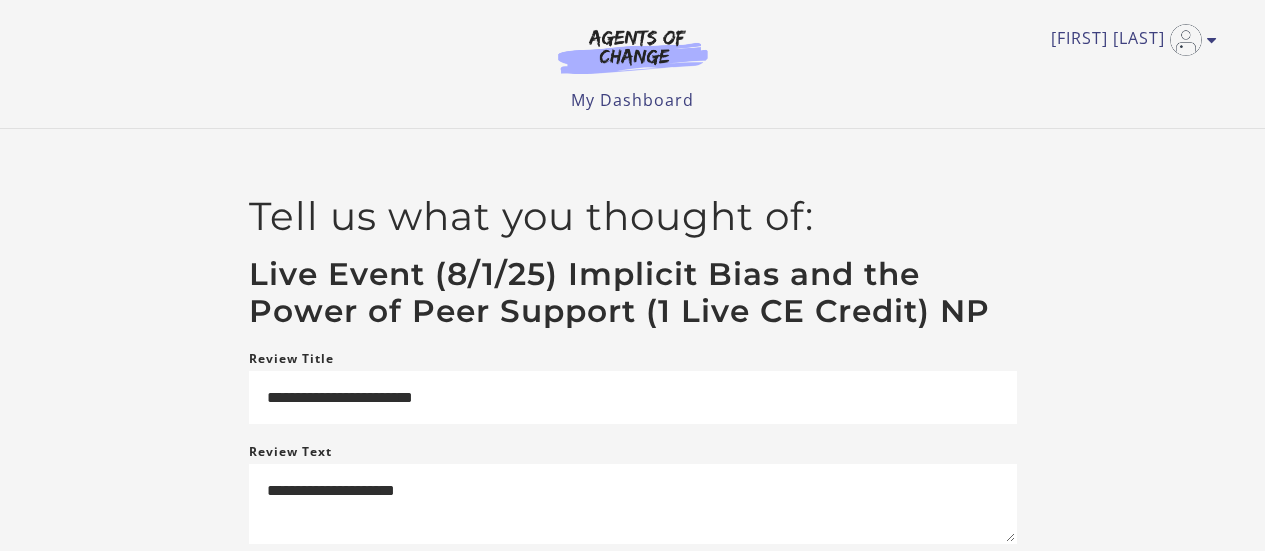 scroll, scrollTop: 0, scrollLeft: 0, axis: both 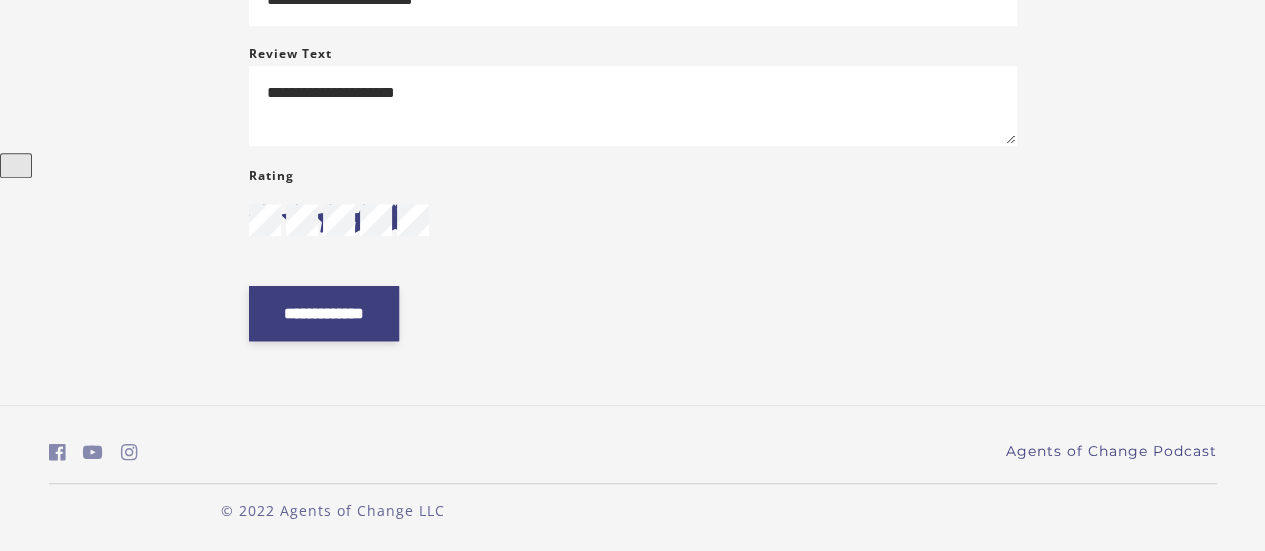 click on "**********" at bounding box center [324, 313] 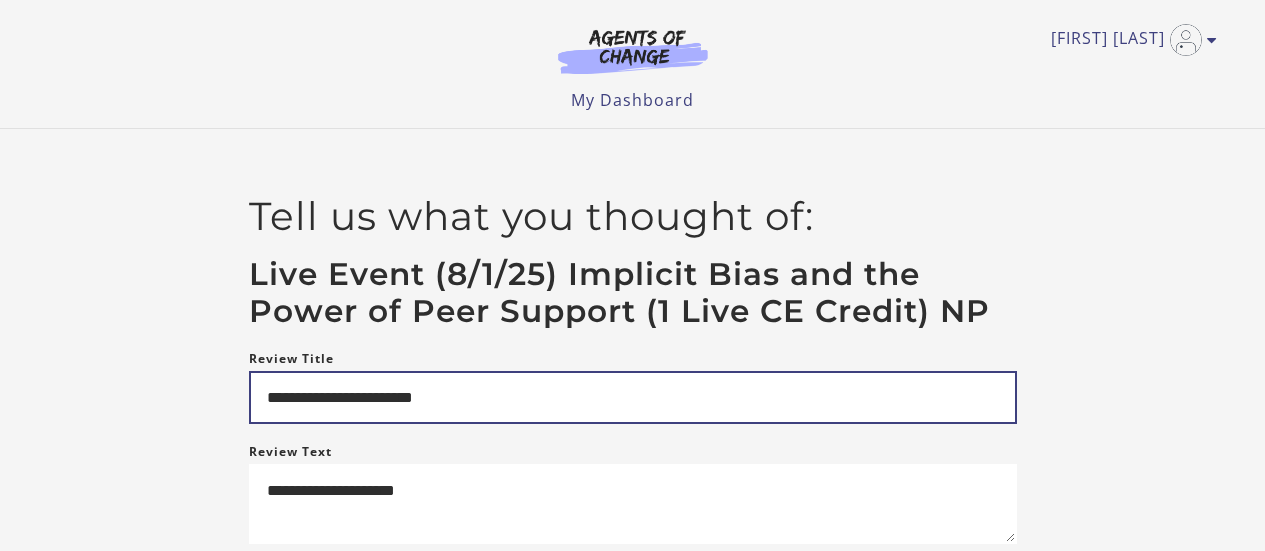scroll, scrollTop: 0, scrollLeft: 0, axis: both 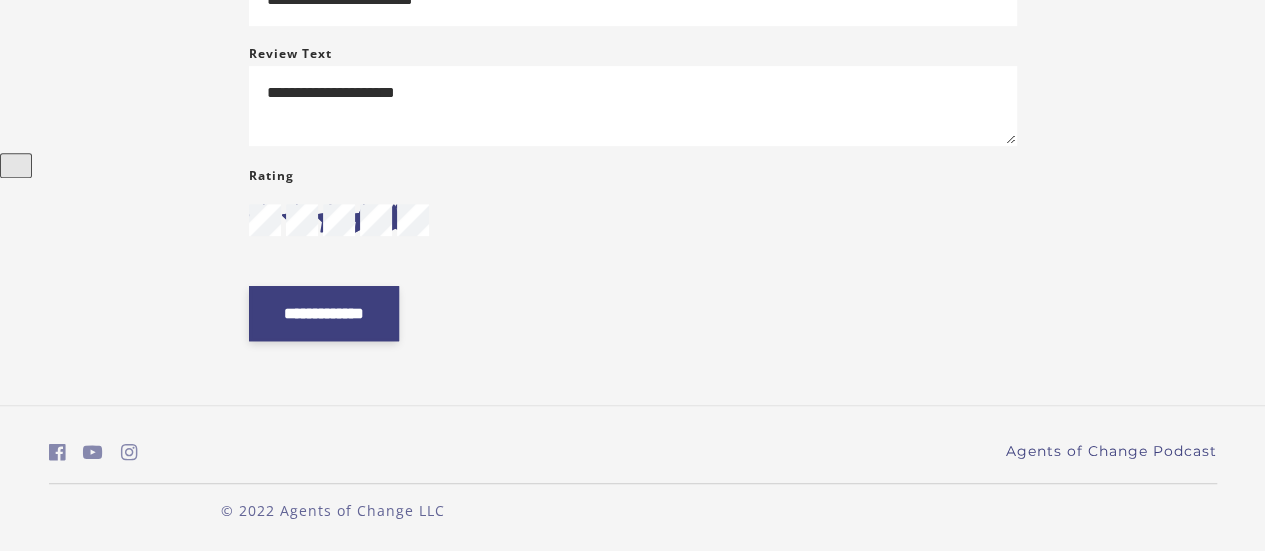 click on "**********" at bounding box center (324, 313) 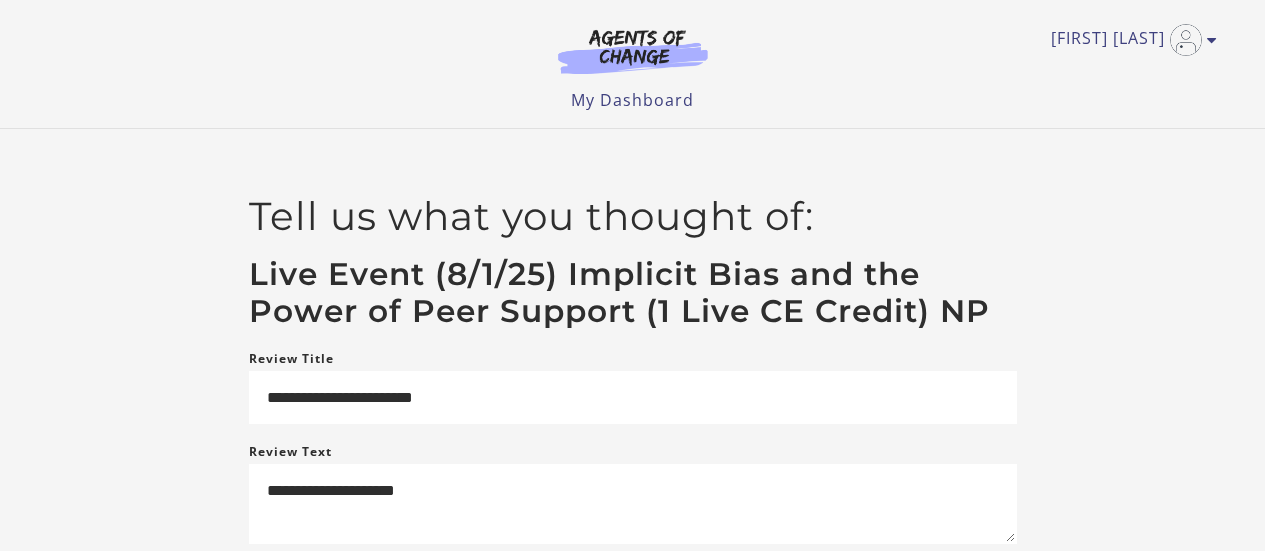 scroll, scrollTop: 0, scrollLeft: 0, axis: both 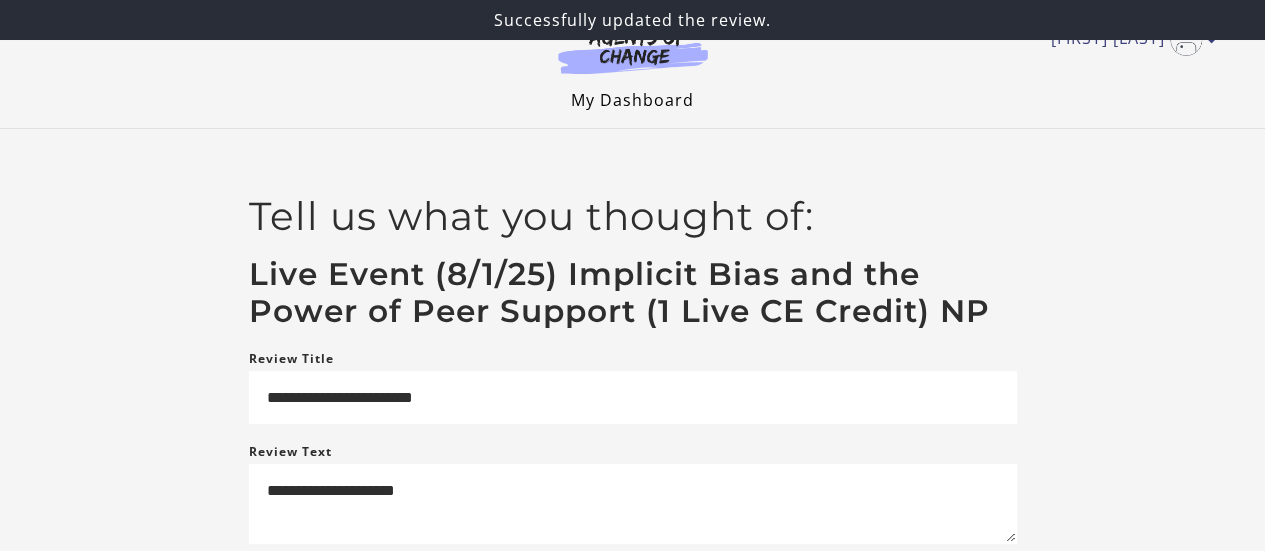 click on "My Dashboard" at bounding box center [632, 100] 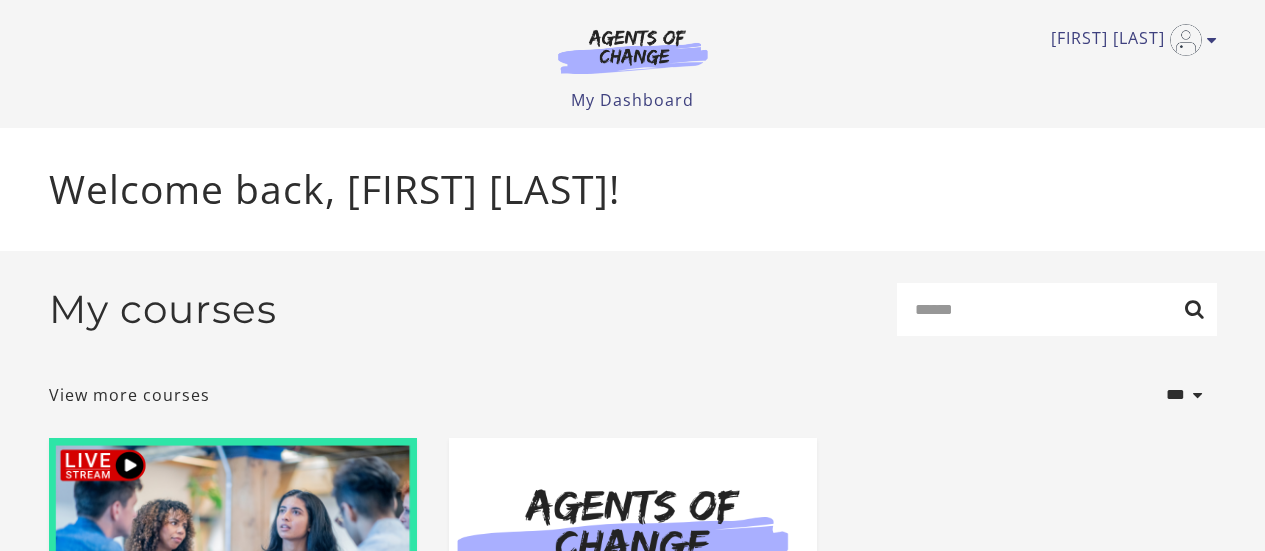 scroll, scrollTop: 0, scrollLeft: 0, axis: both 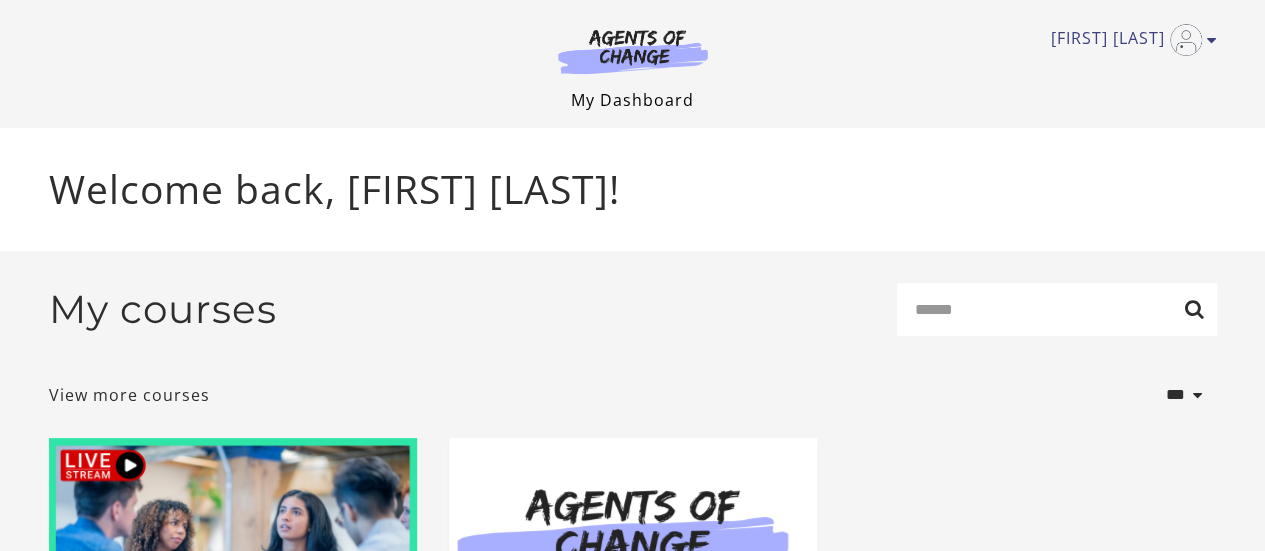 click on "My Dashboard" at bounding box center [632, 100] 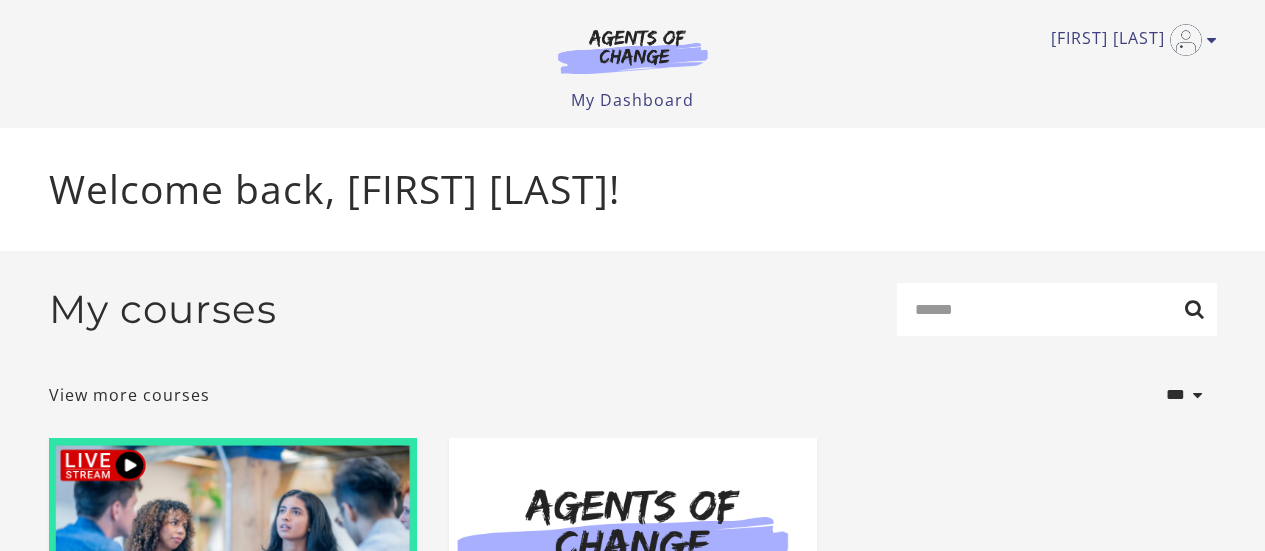 scroll, scrollTop: 0, scrollLeft: 0, axis: both 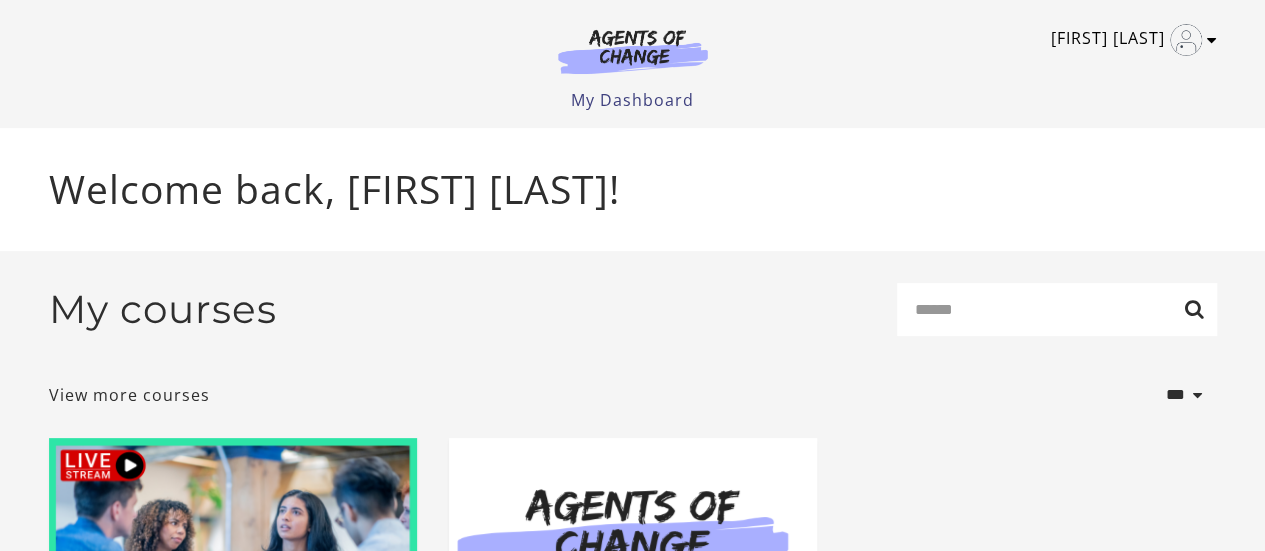 click at bounding box center (1212, 40) 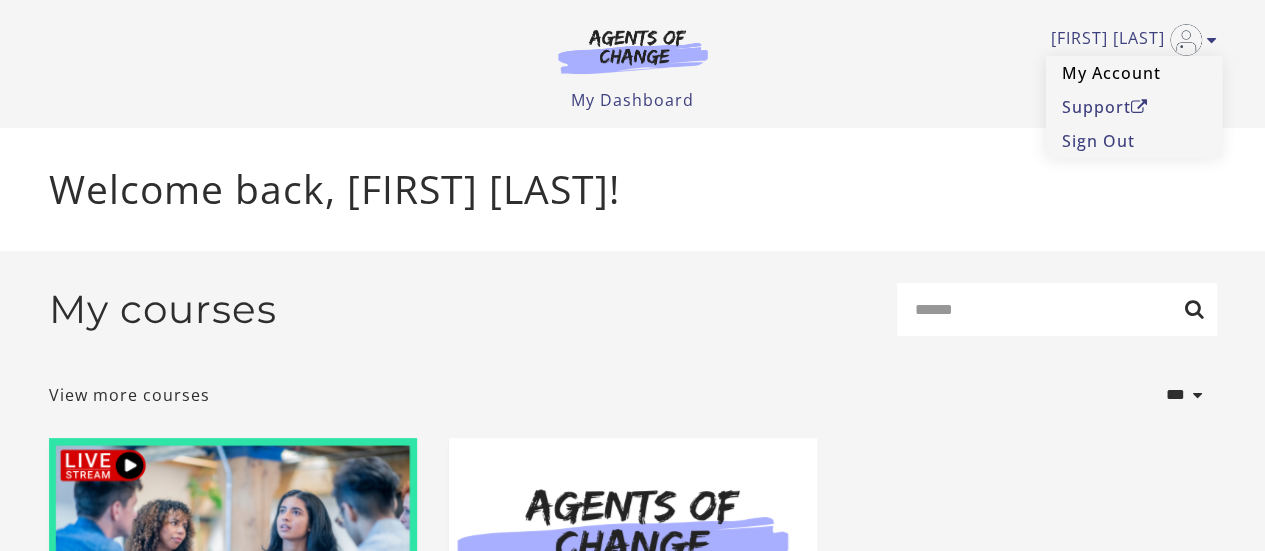 click on "My Account" at bounding box center [1134, 73] 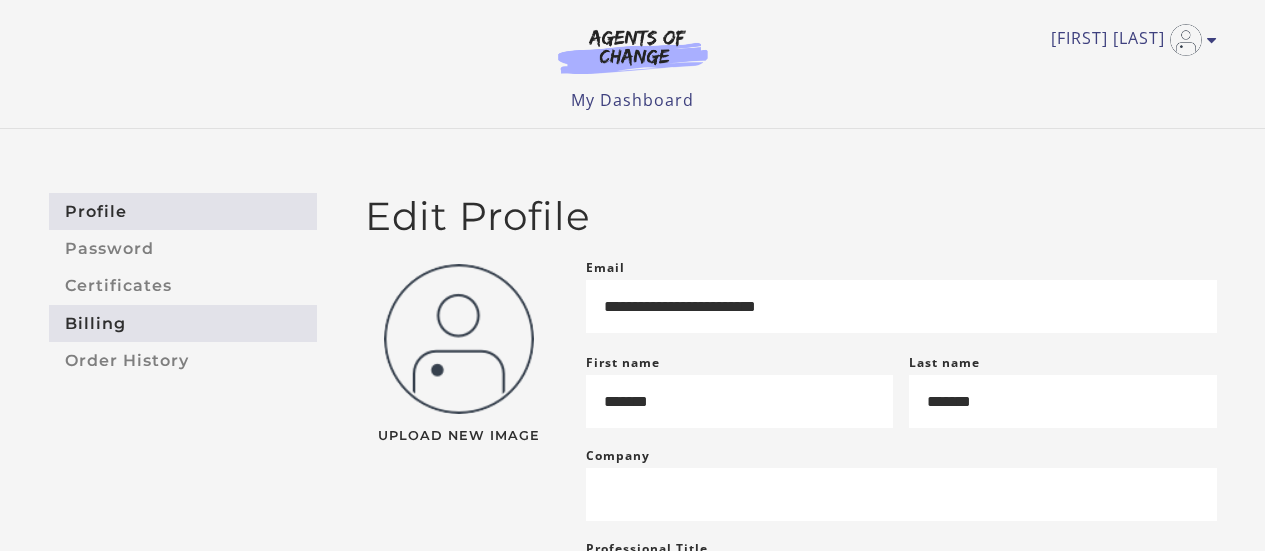 scroll, scrollTop: 0, scrollLeft: 0, axis: both 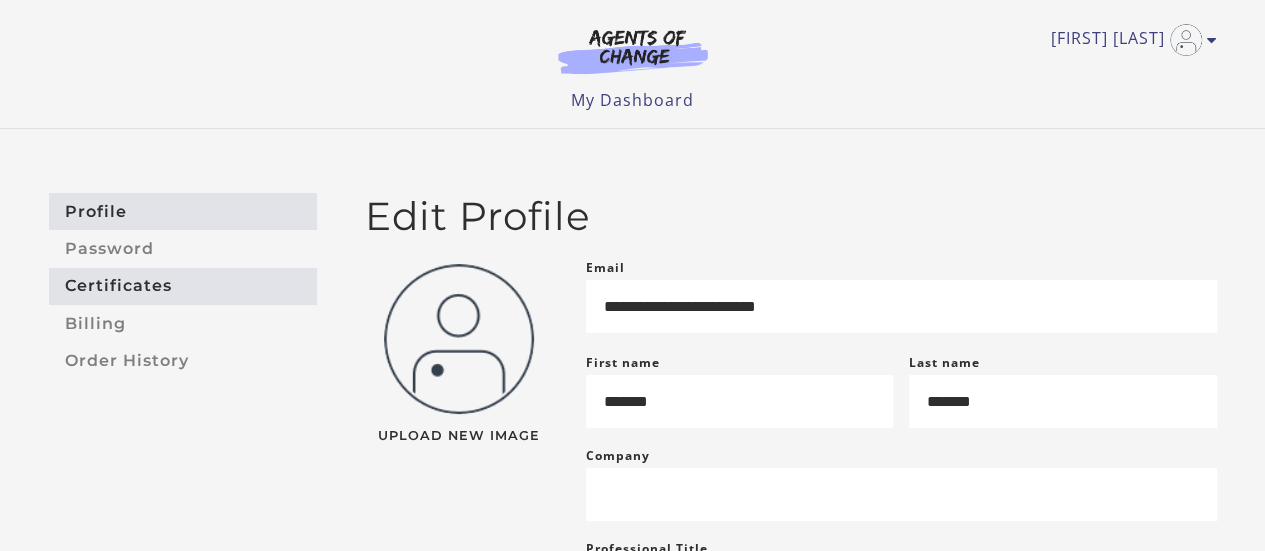 click on "Certificates" at bounding box center (183, 286) 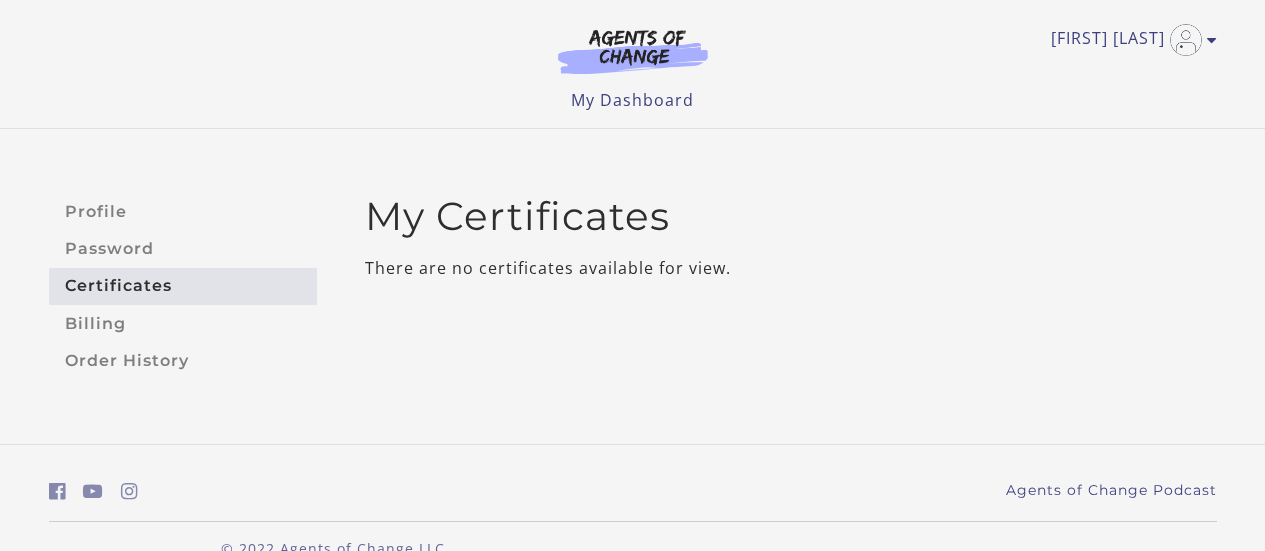 scroll, scrollTop: 0, scrollLeft: 0, axis: both 